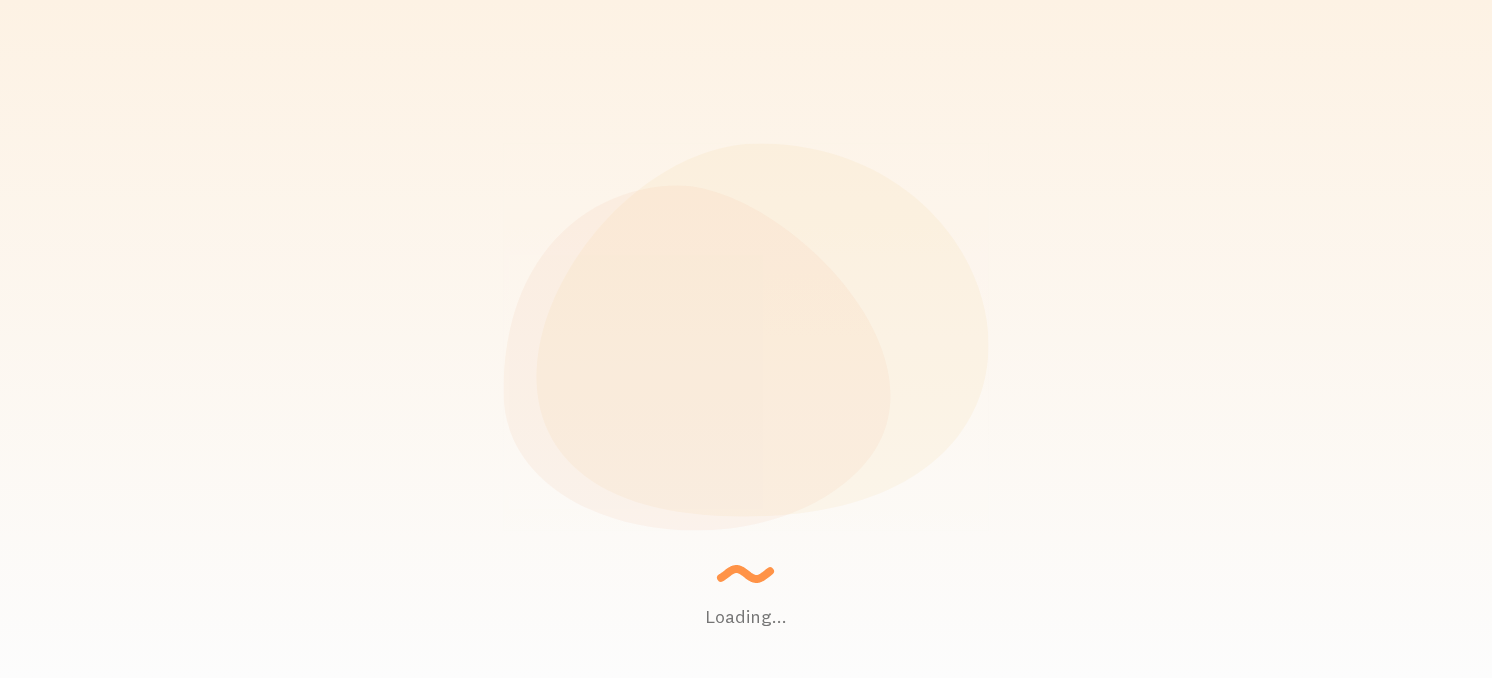 scroll, scrollTop: 0, scrollLeft: 0, axis: both 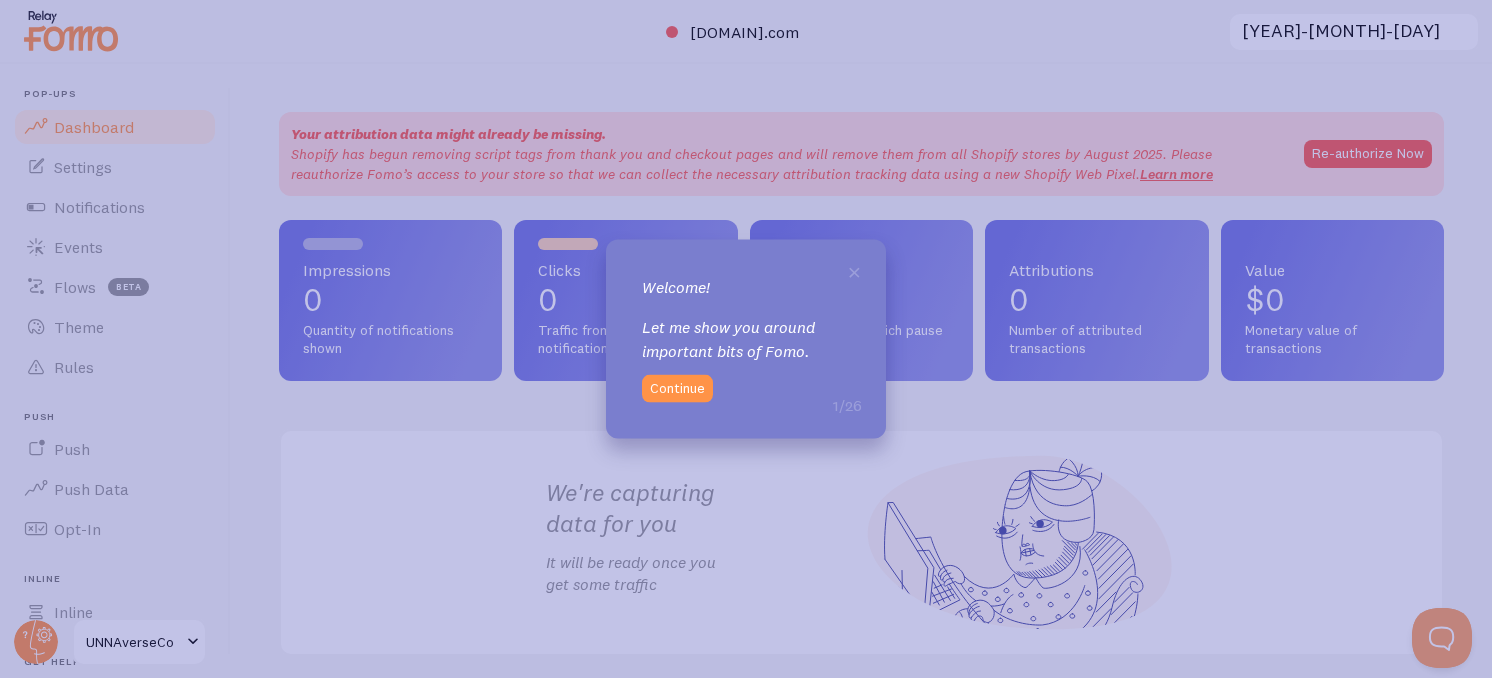 click on "Continue" at bounding box center [677, 388] 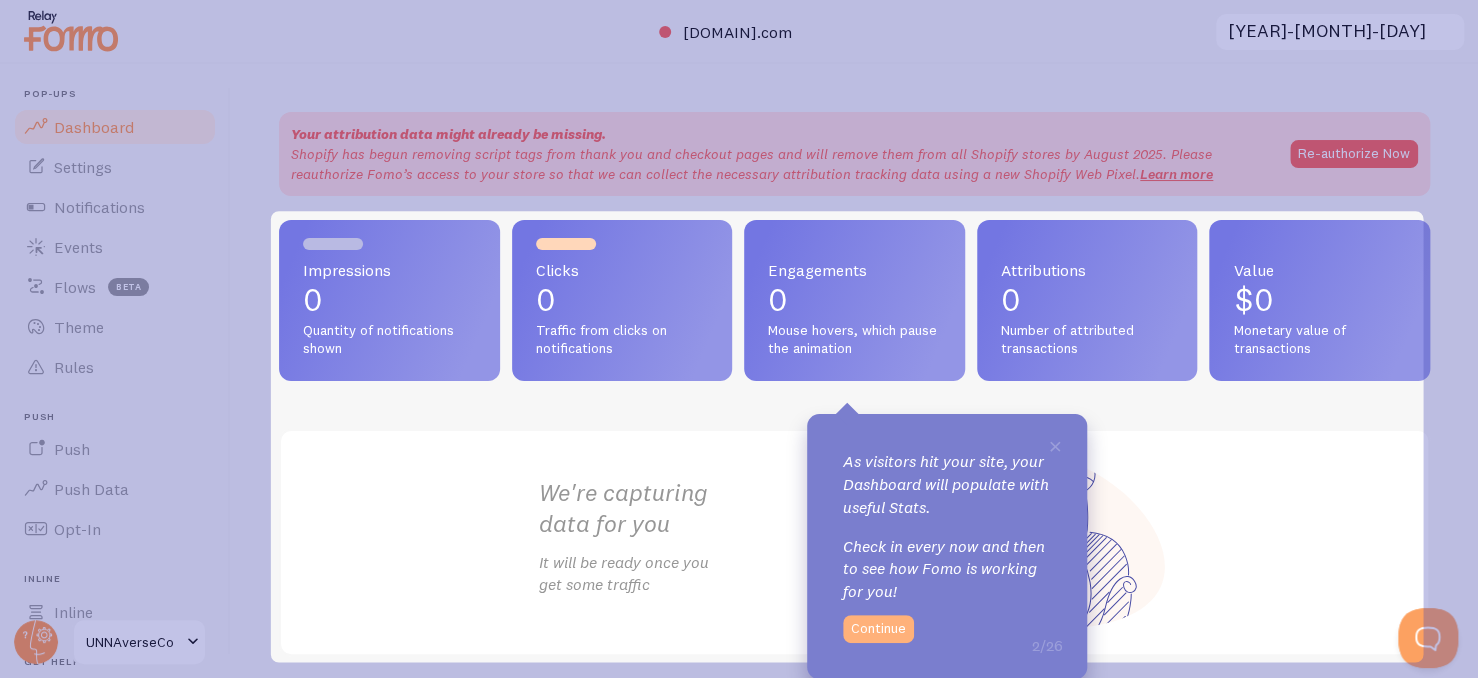click on "Continue" at bounding box center [878, 629] 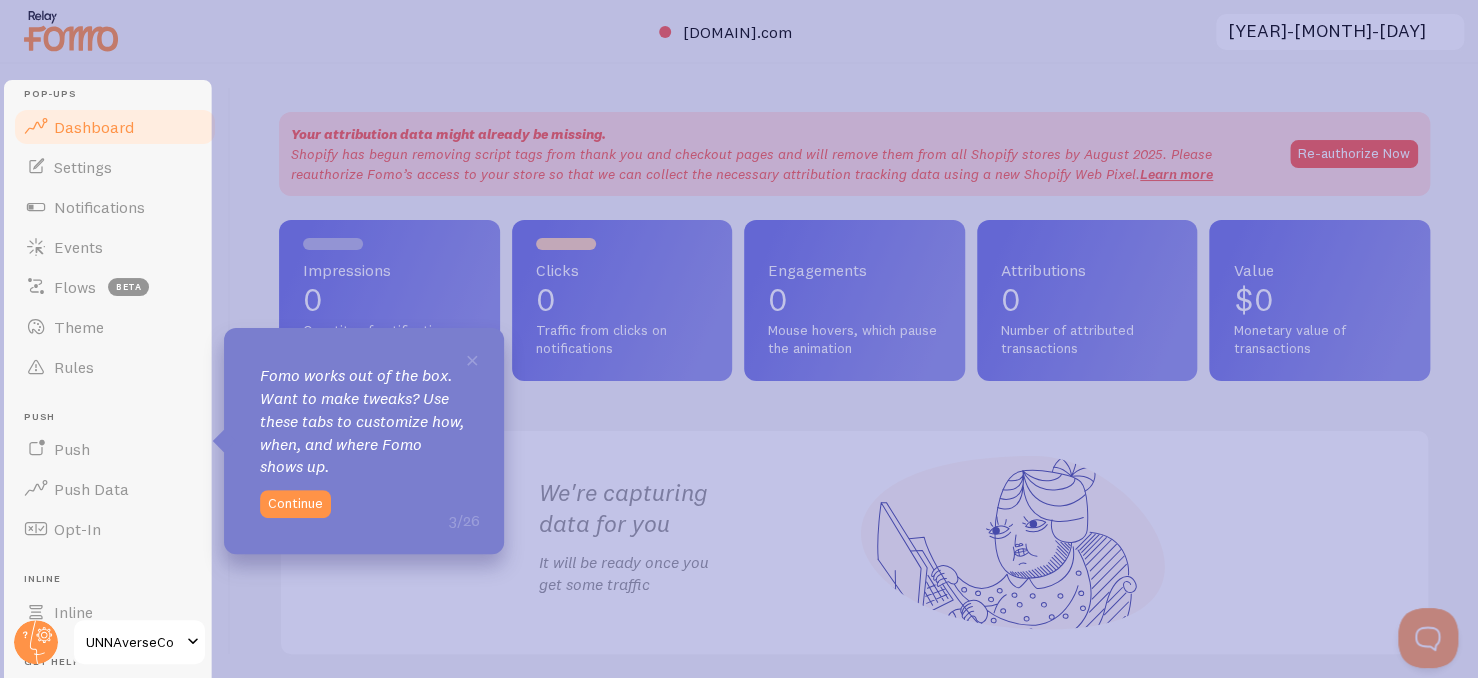 scroll, scrollTop: 0, scrollLeft: 0, axis: both 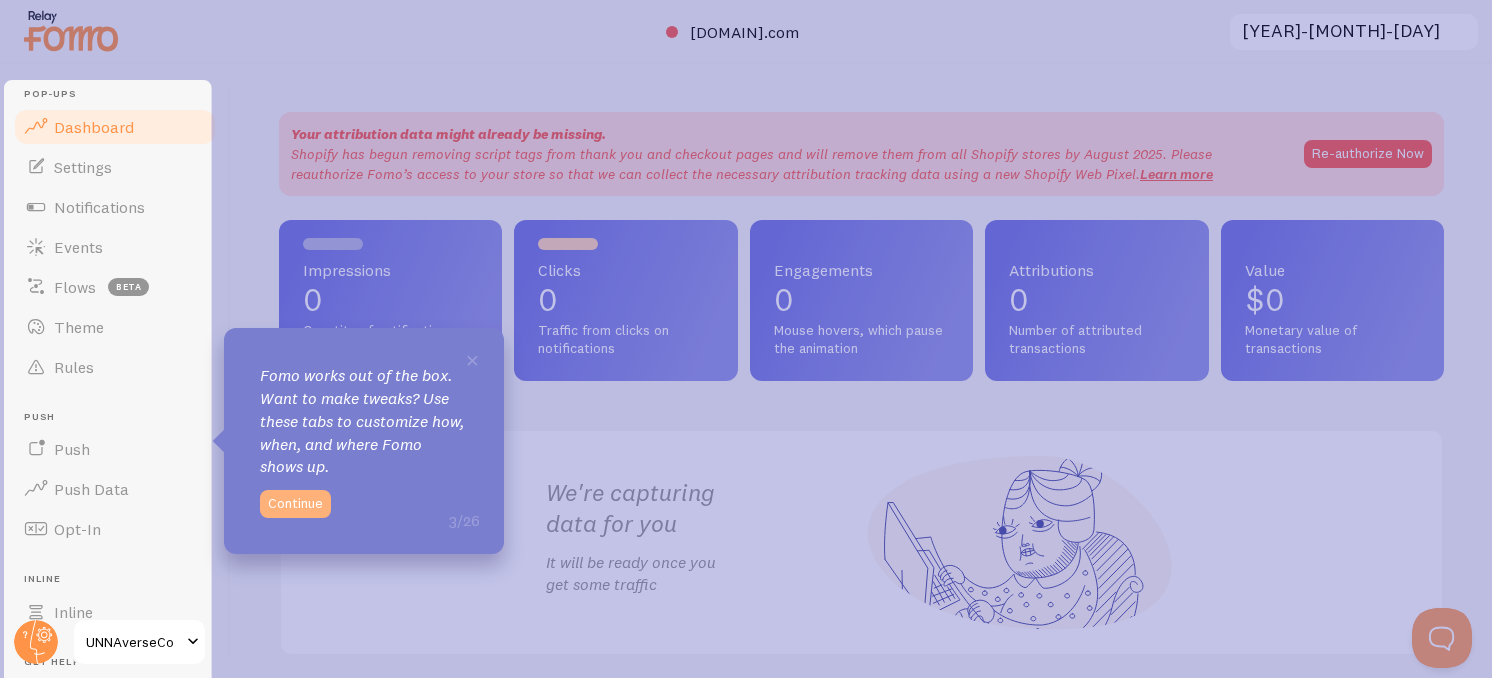 click on "Continue" at bounding box center (295, 504) 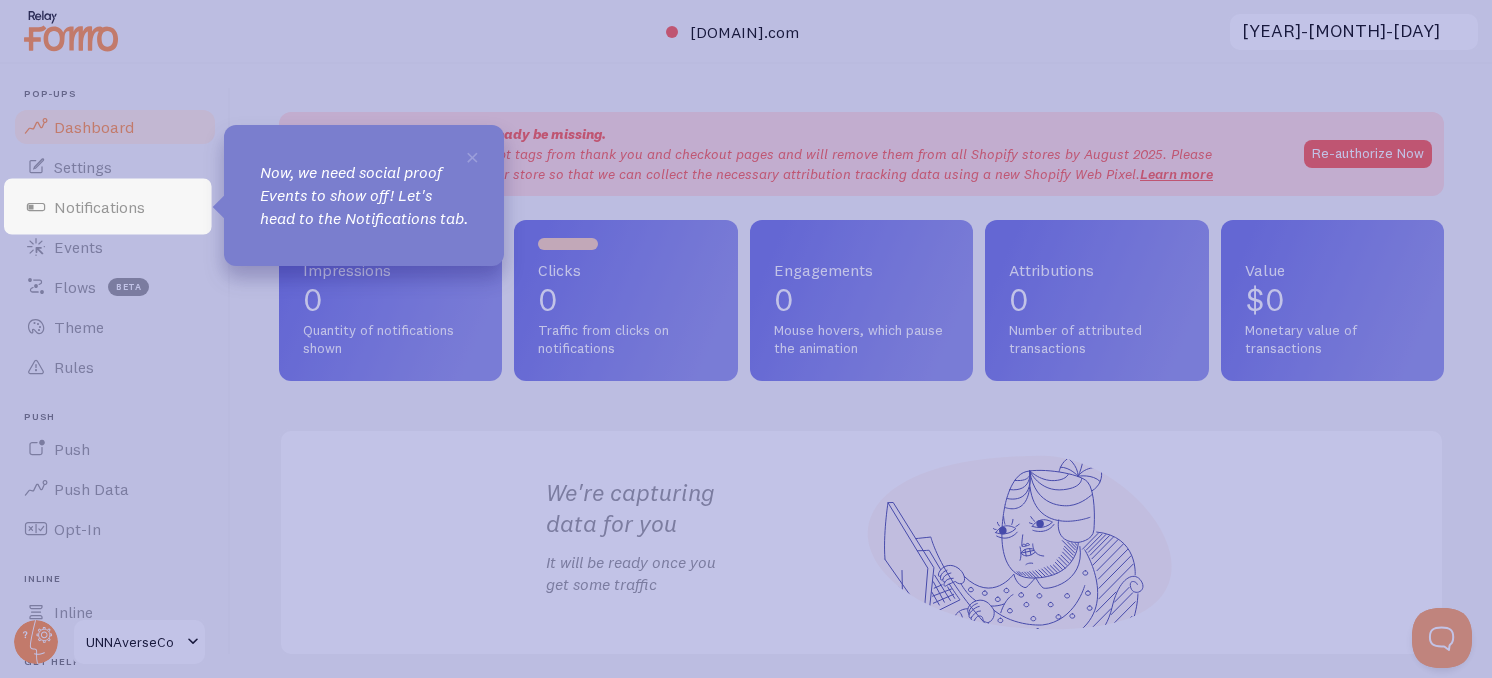 click 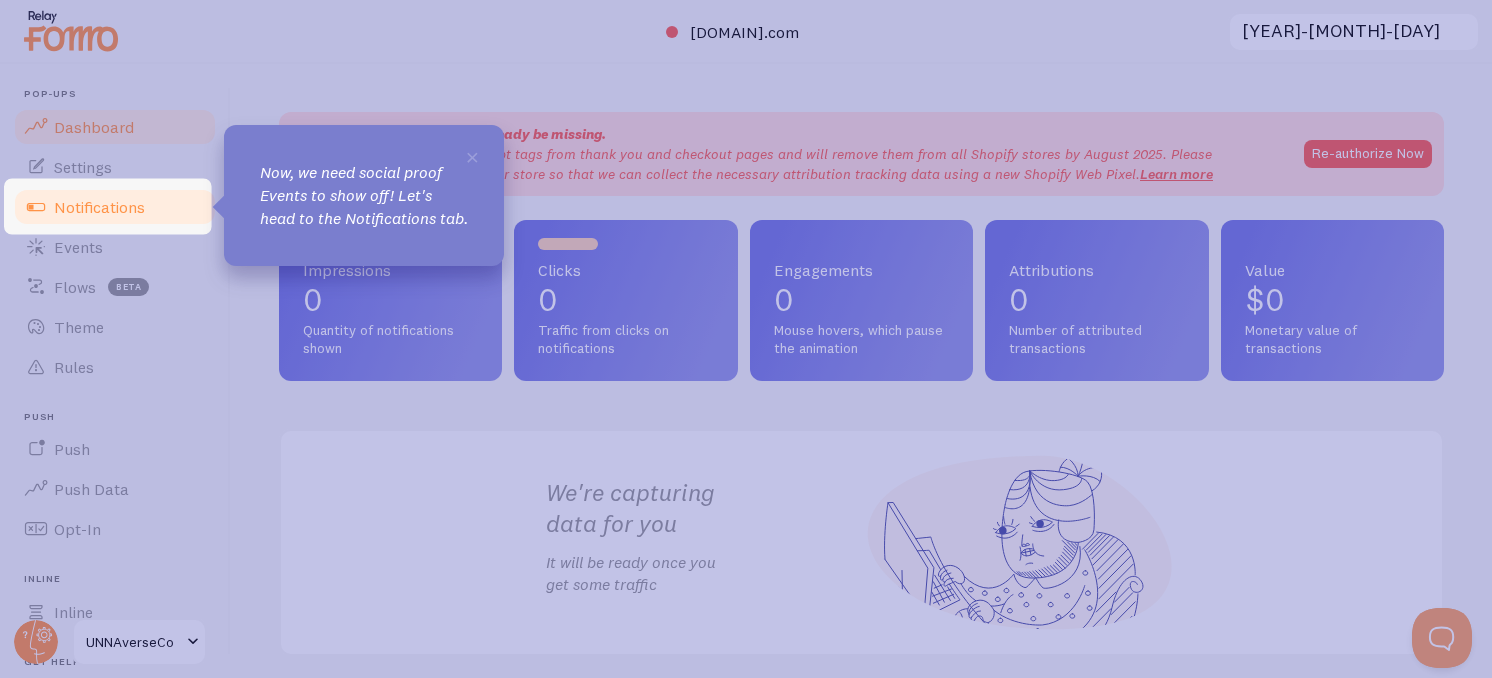 click on "Notifications" at bounding box center [99, 207] 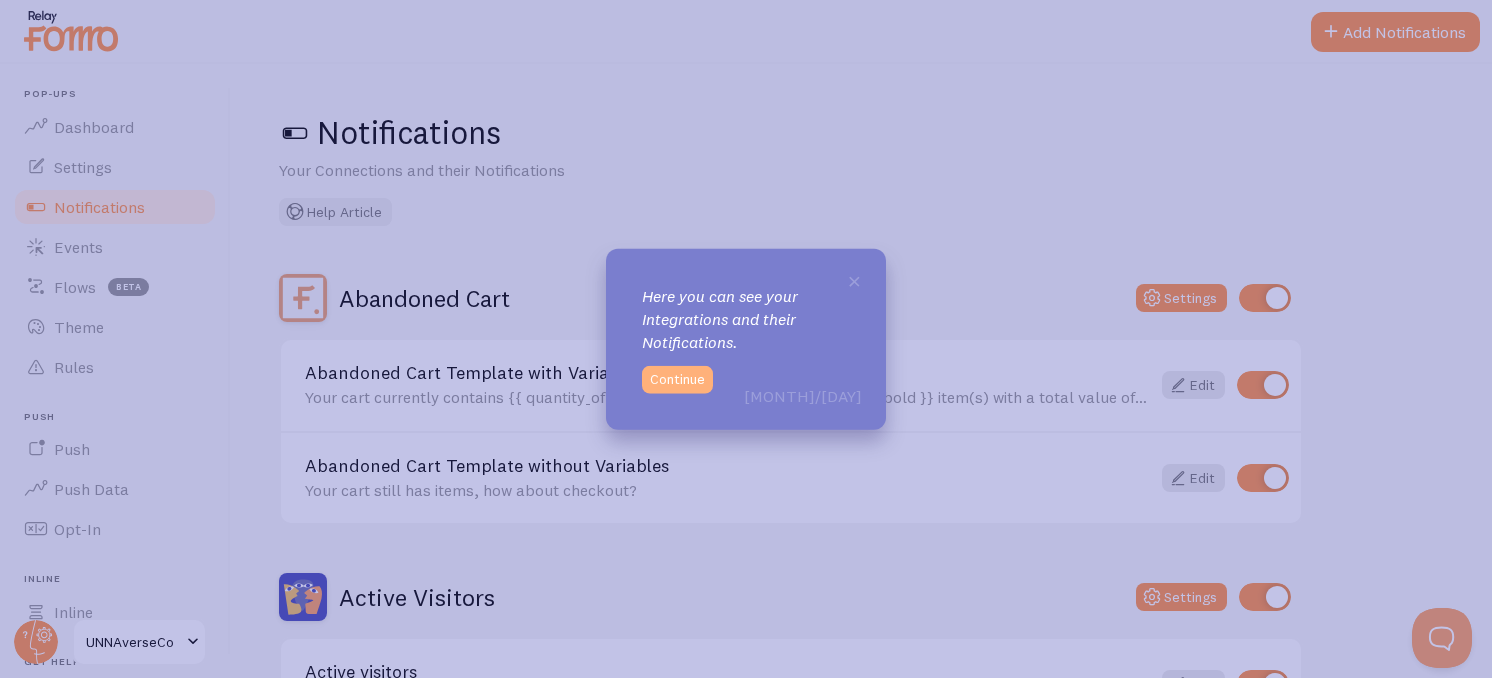 click on "Continue" at bounding box center (677, 379) 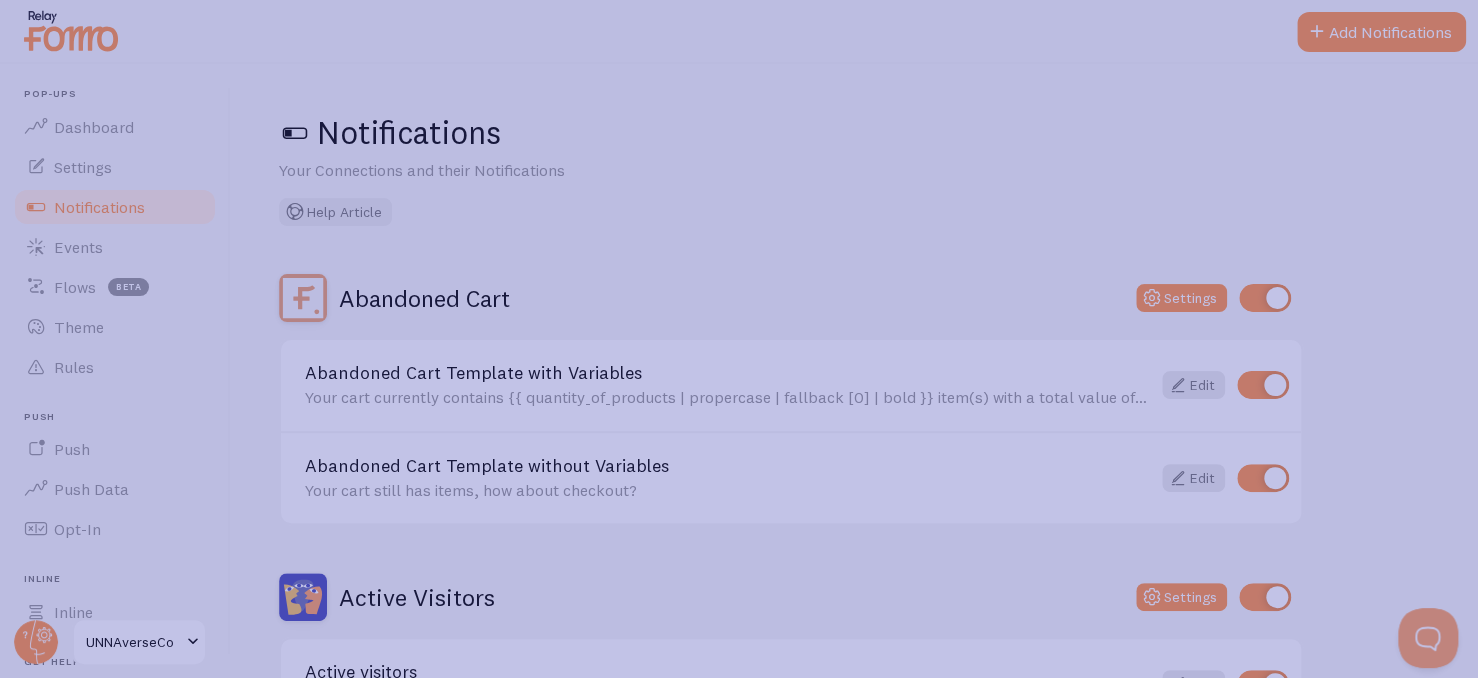 click 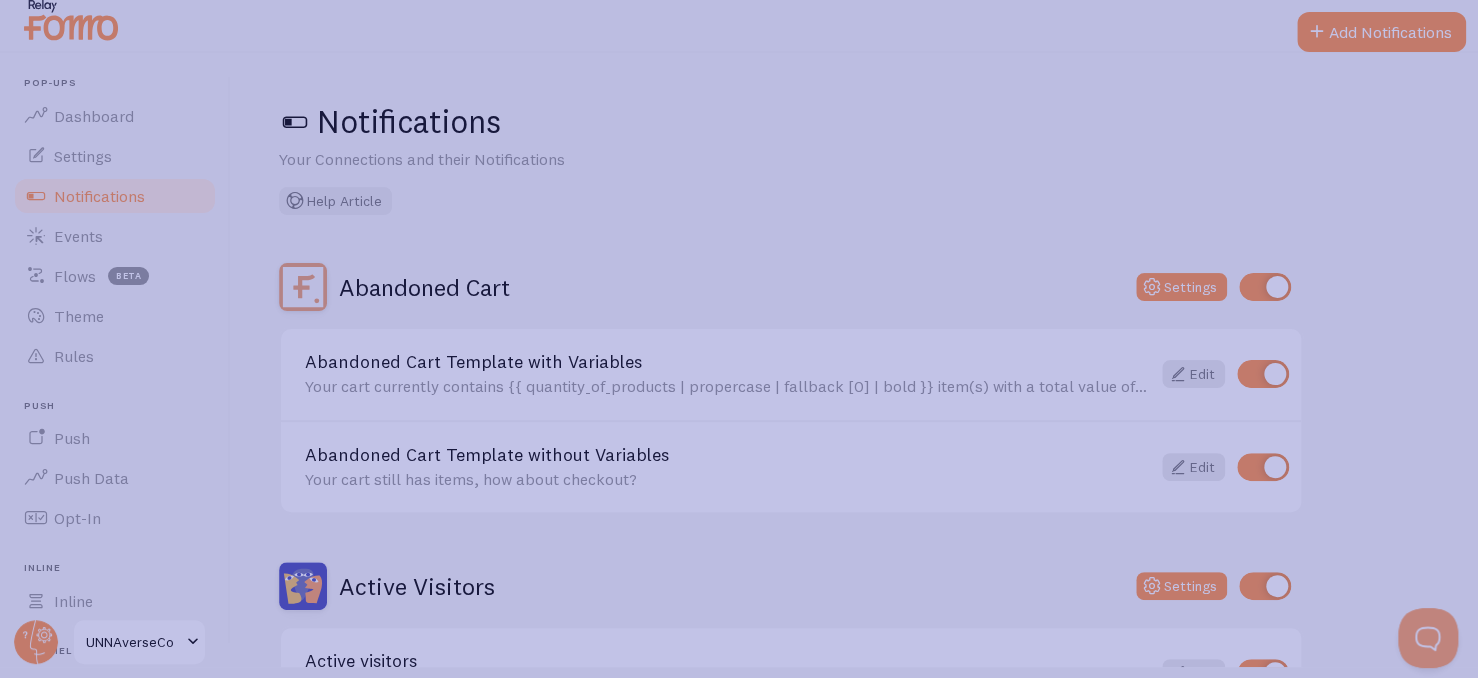 scroll, scrollTop: 0, scrollLeft: 0, axis: both 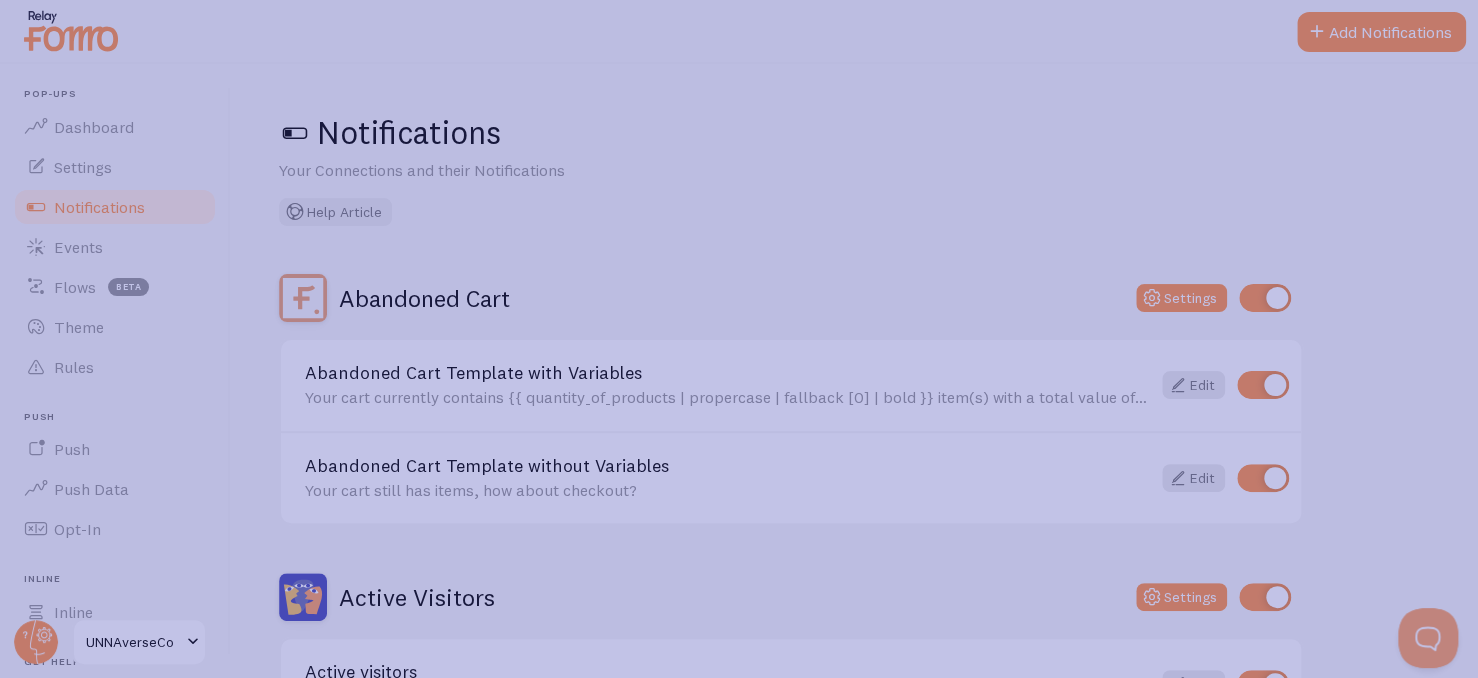 click 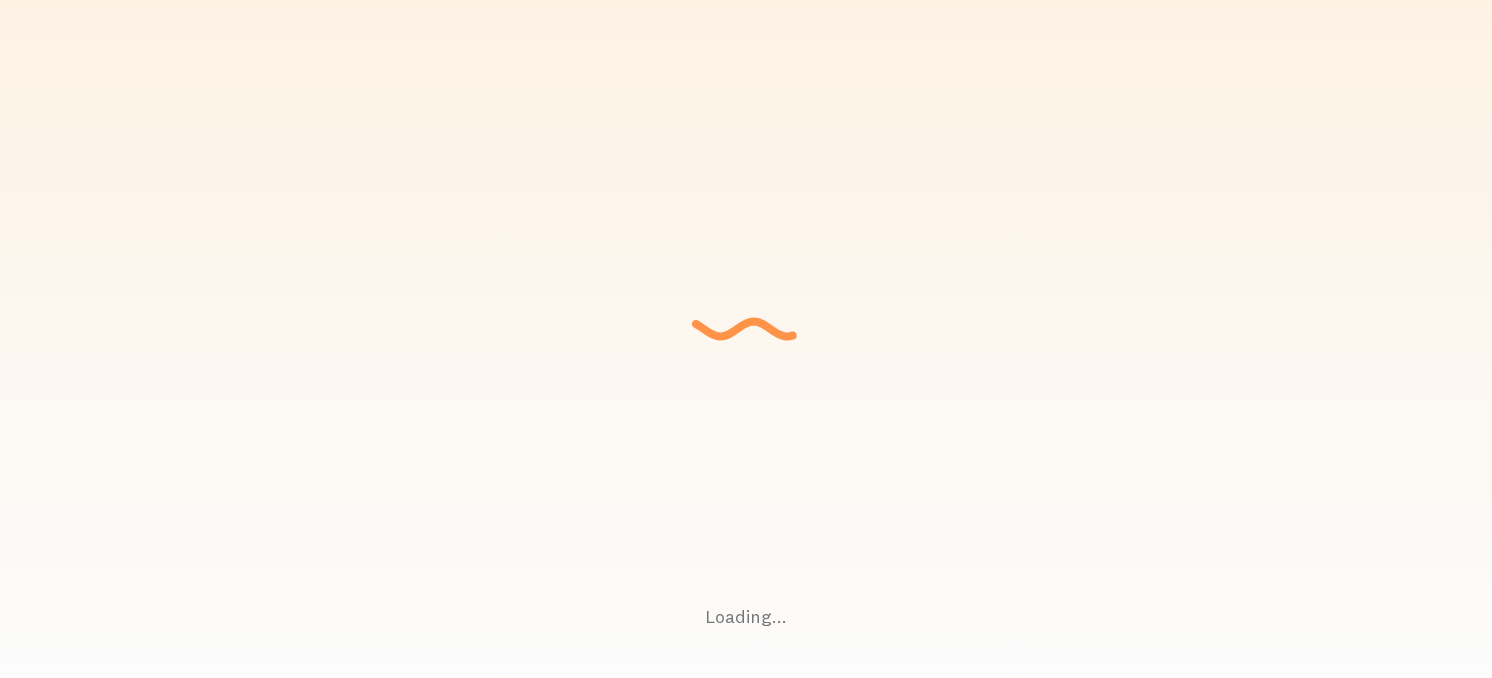 scroll, scrollTop: 0, scrollLeft: 0, axis: both 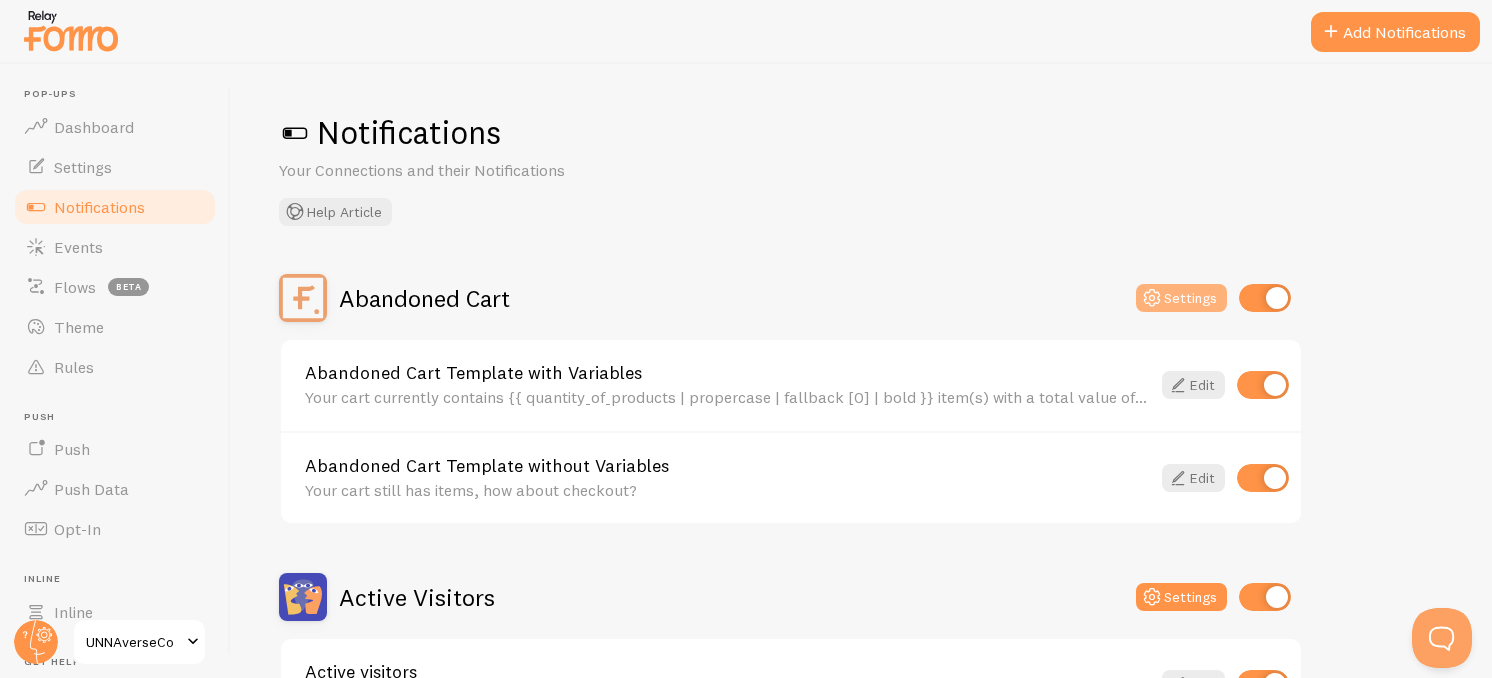 click on "Settings" at bounding box center [1181, 298] 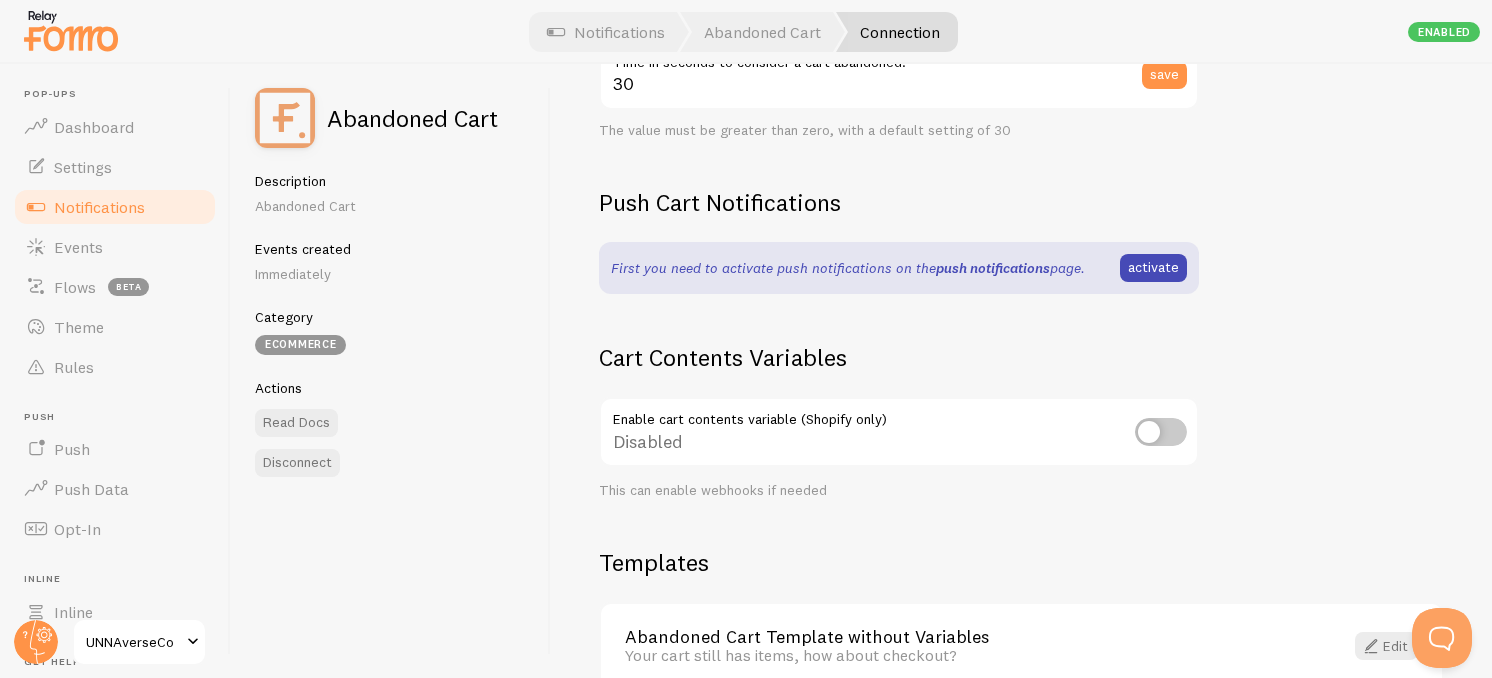 scroll, scrollTop: 606, scrollLeft: 0, axis: vertical 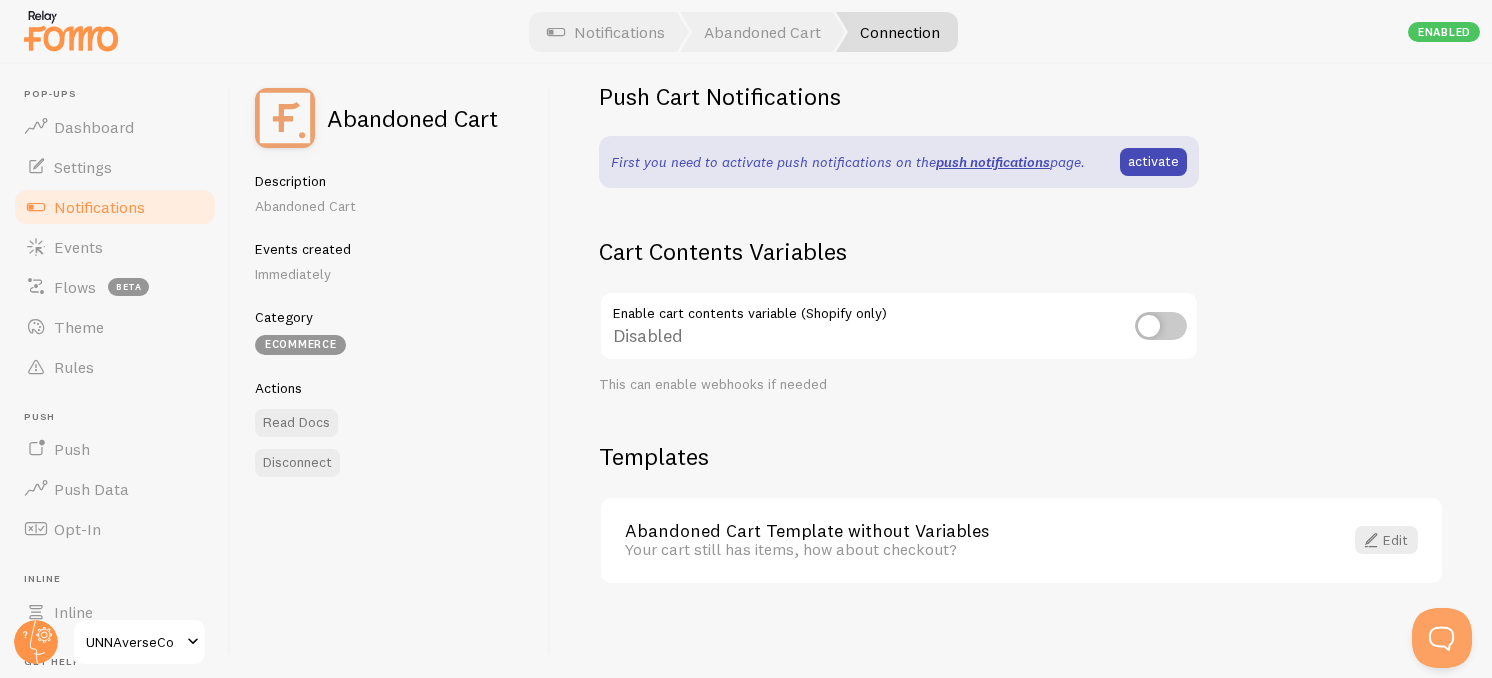 click at bounding box center [1161, 326] 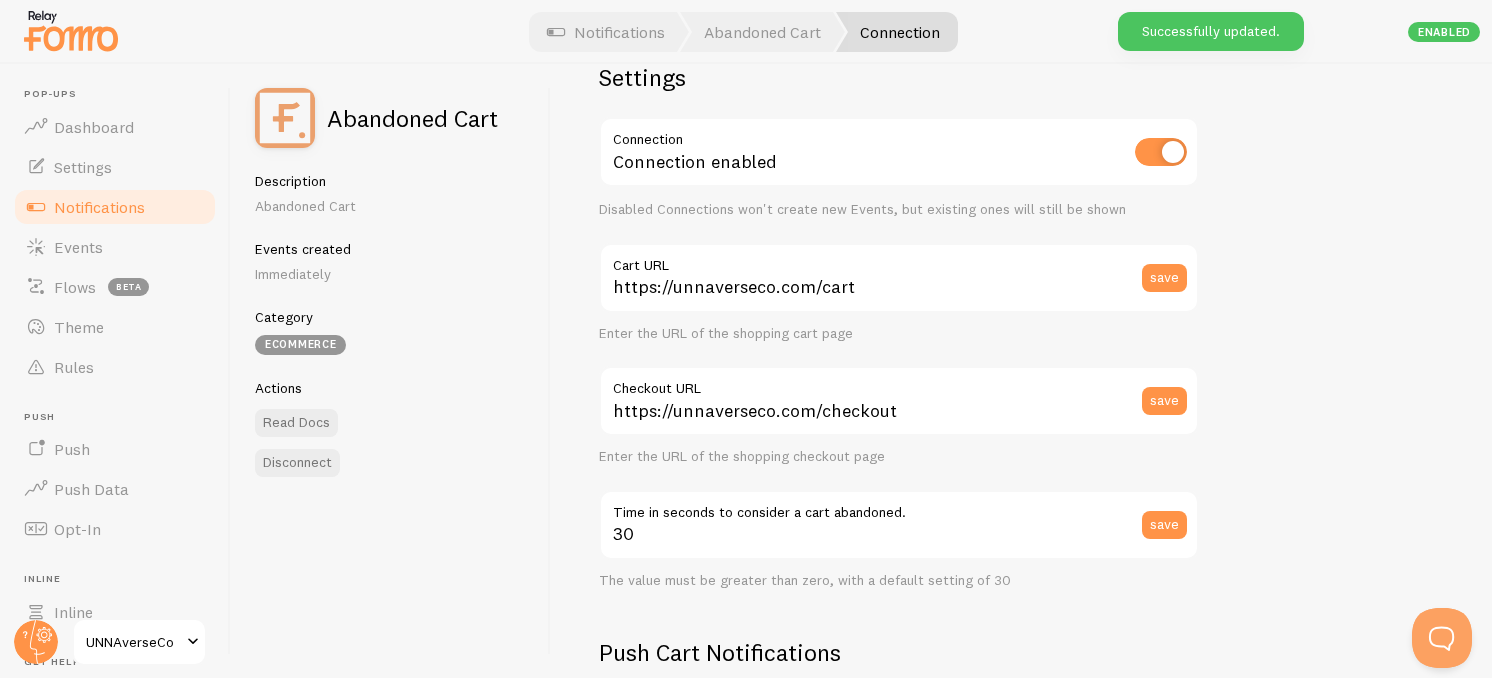 scroll, scrollTop: 0, scrollLeft: 0, axis: both 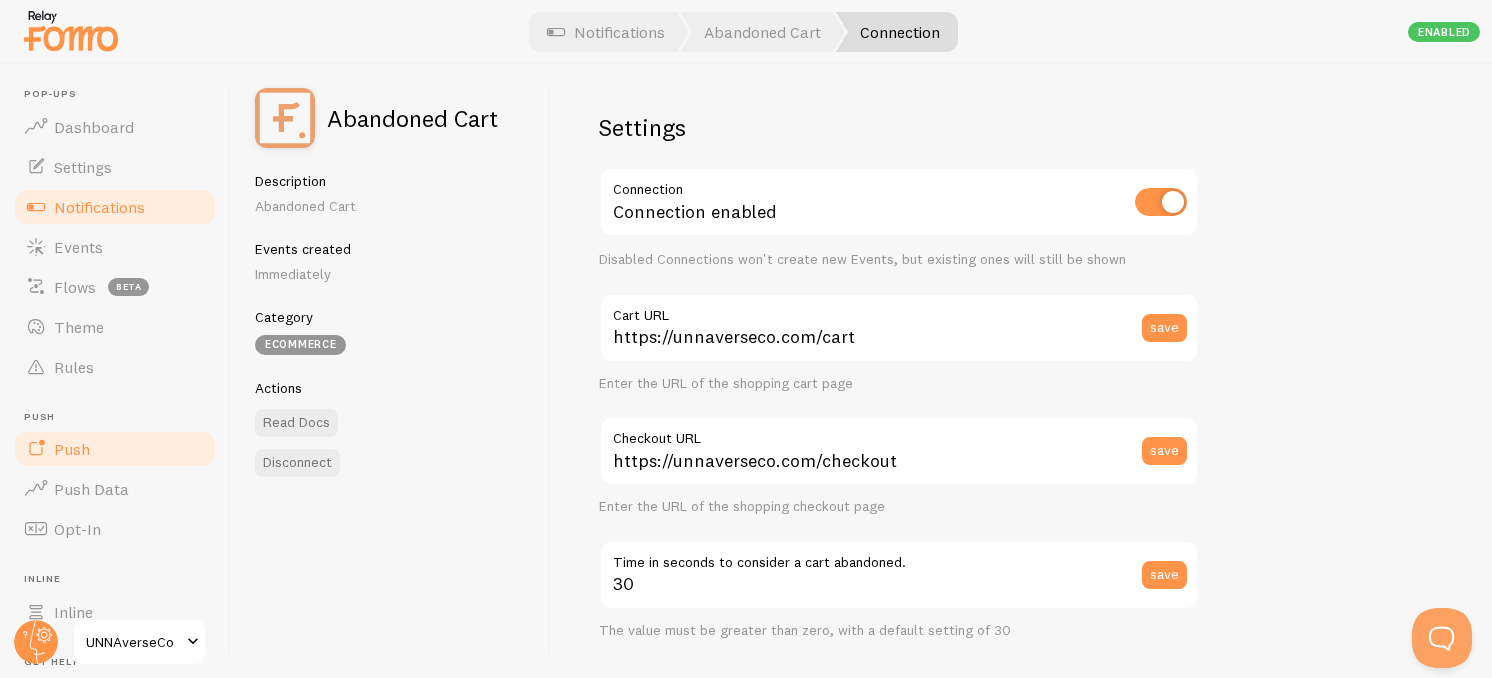 click on "Push" at bounding box center [72, 449] 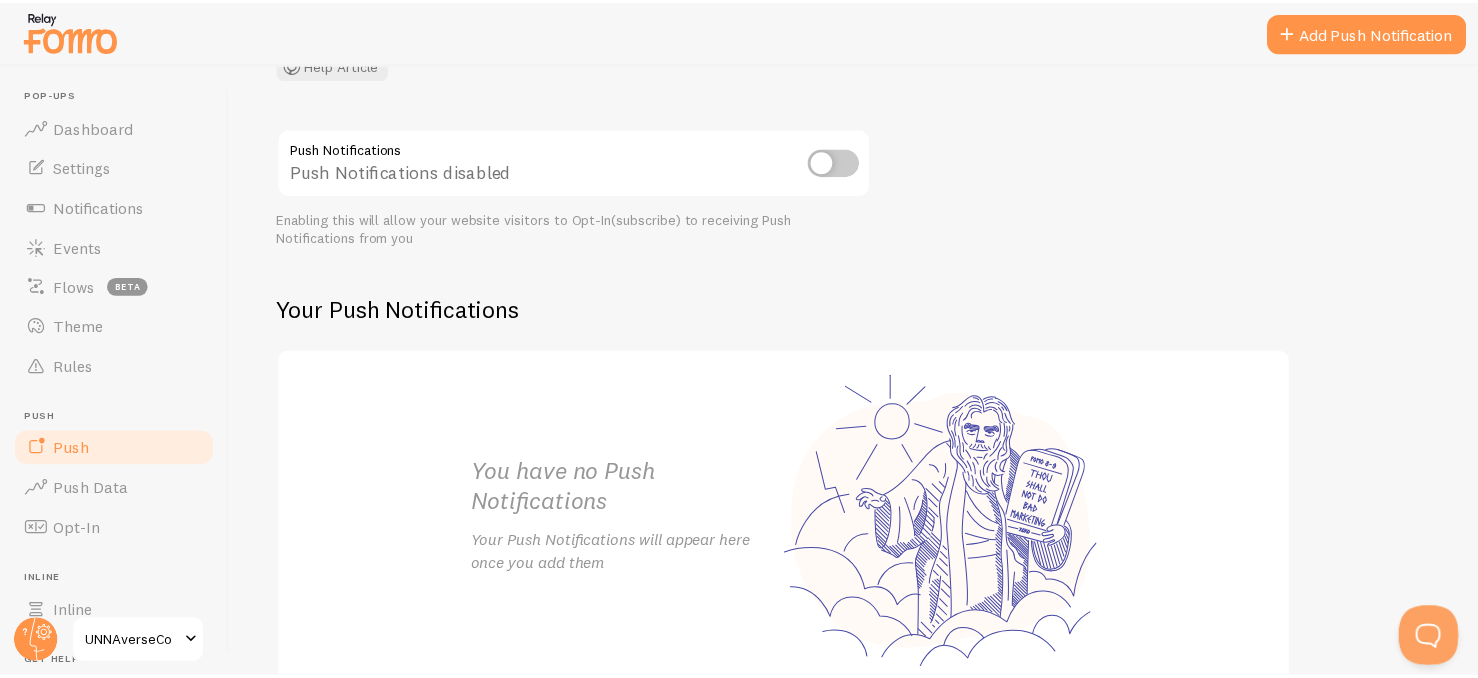 scroll, scrollTop: 200, scrollLeft: 0, axis: vertical 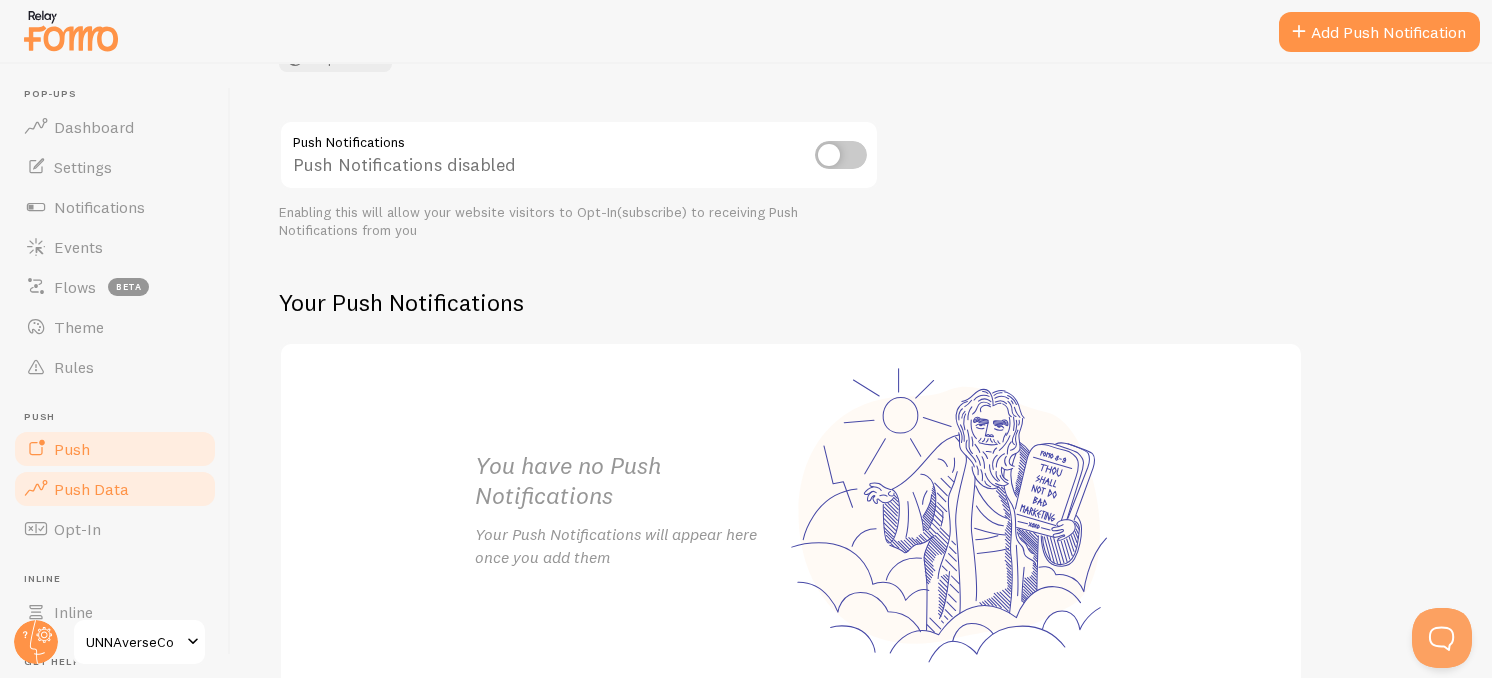 click on "Push Data" at bounding box center [91, 489] 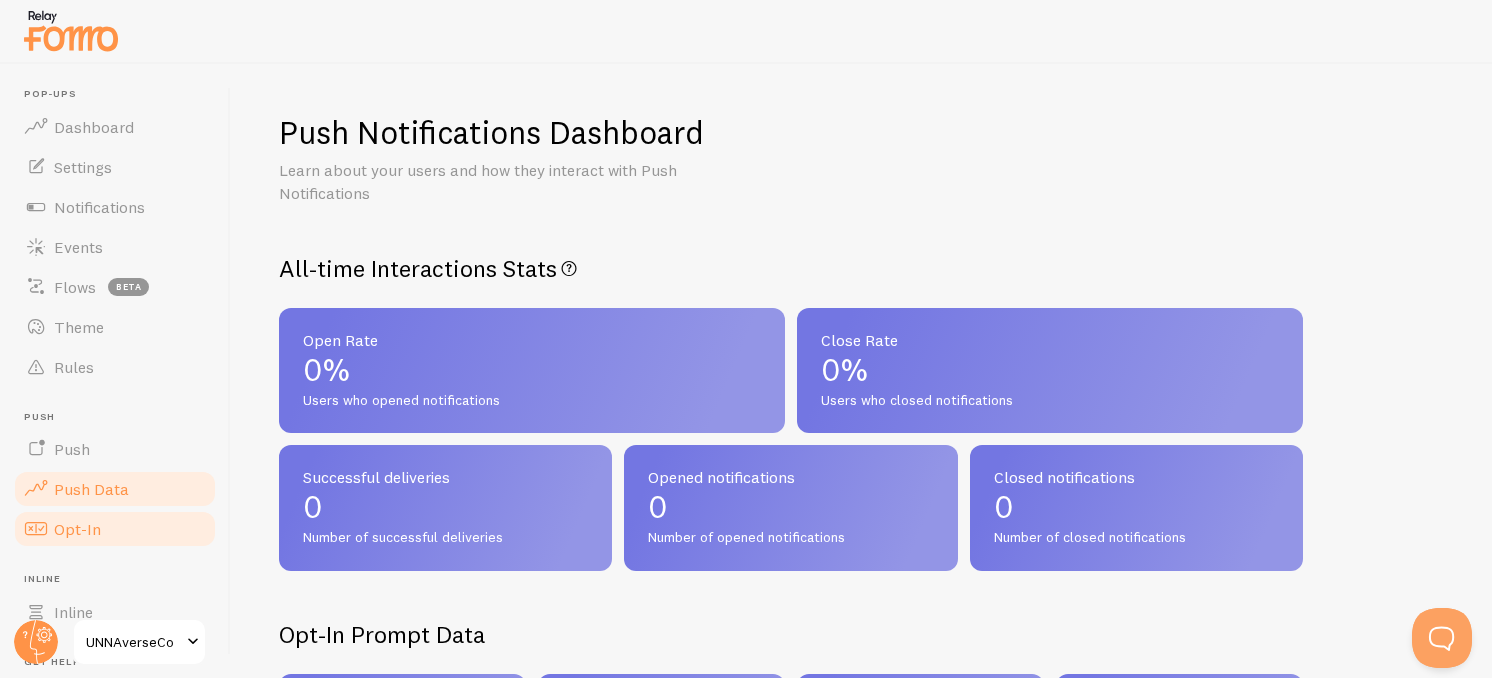click on "Opt-In" at bounding box center (115, 529) 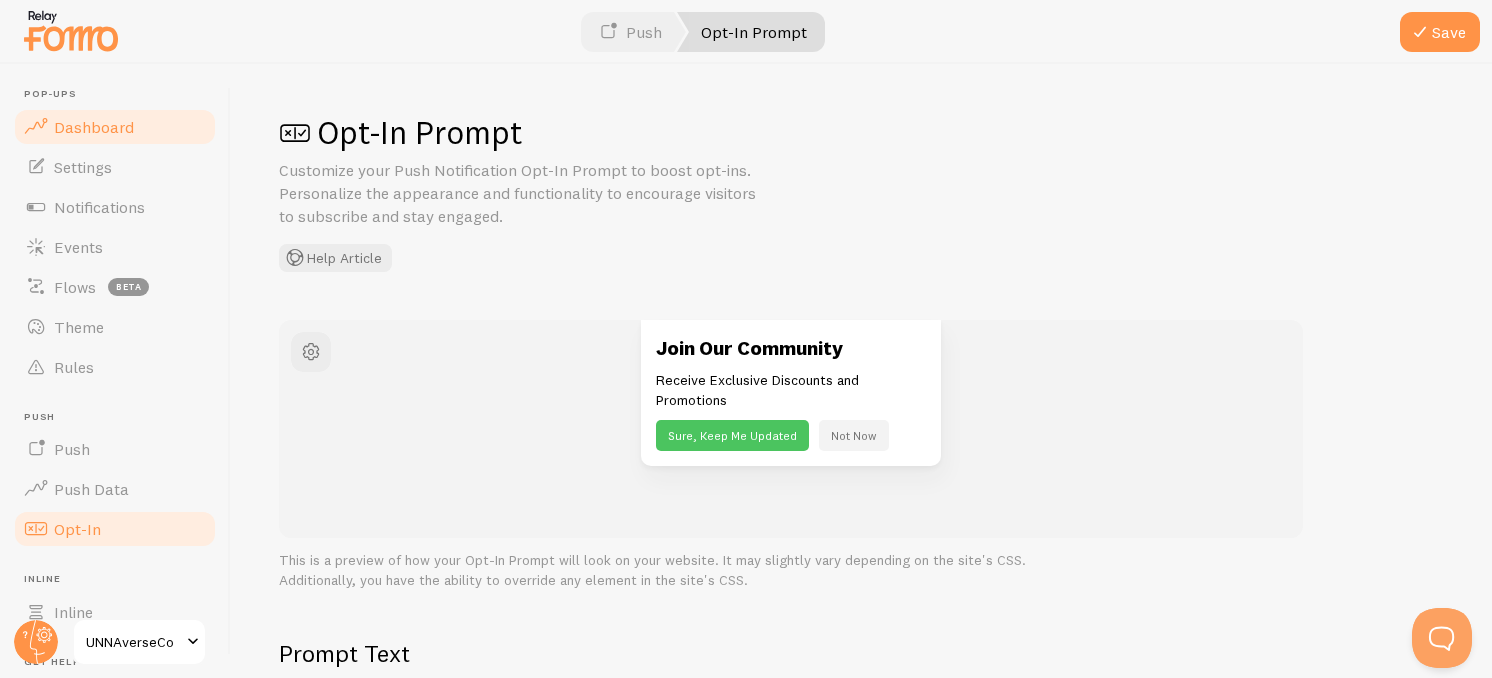 click on "Dashboard" at bounding box center (115, 127) 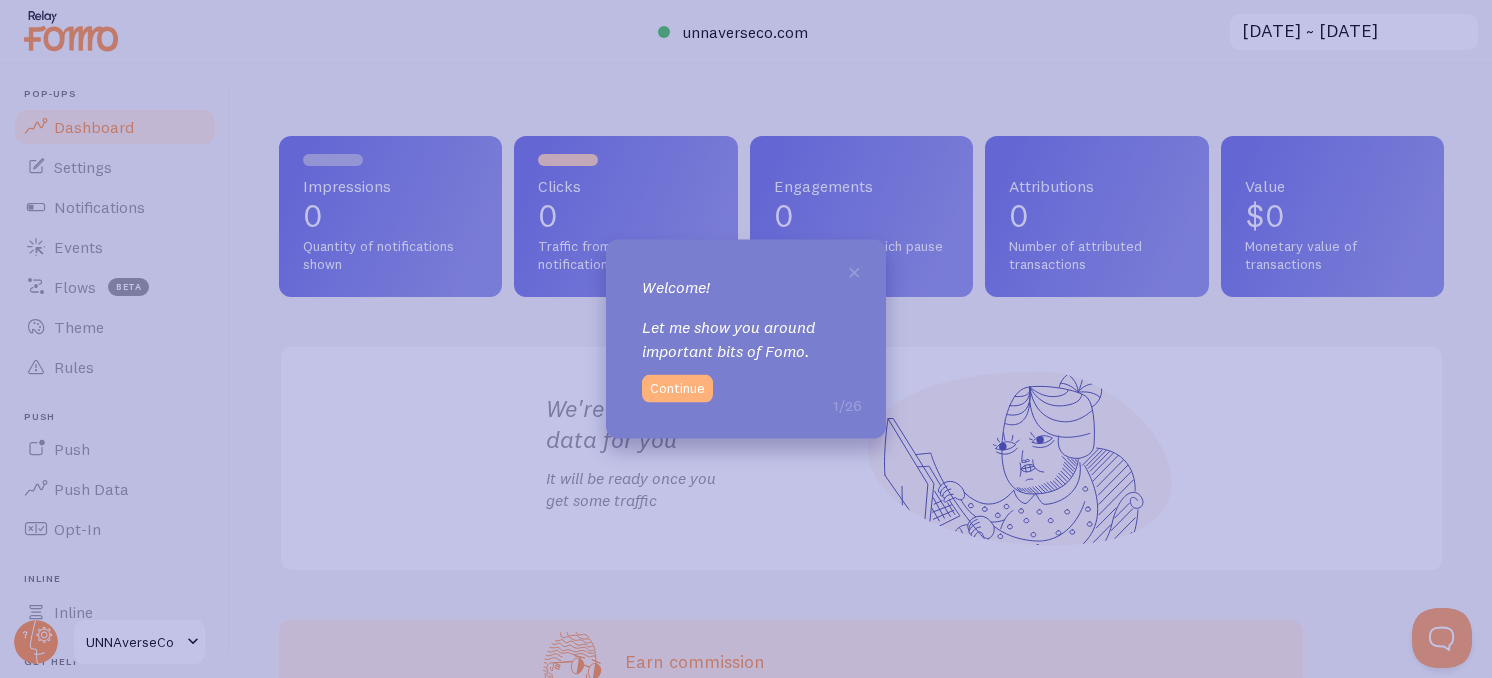 click on "Continue" at bounding box center [677, 388] 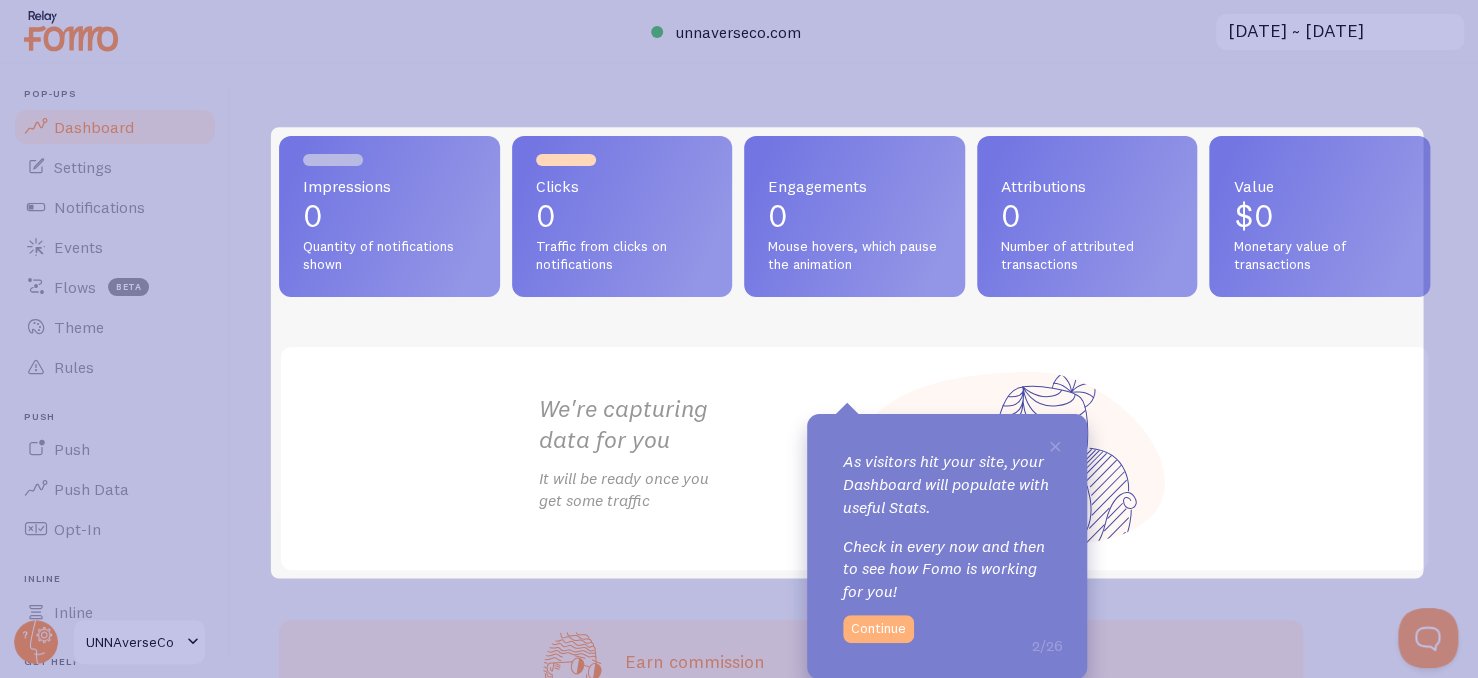 click on "Continue" at bounding box center [878, 629] 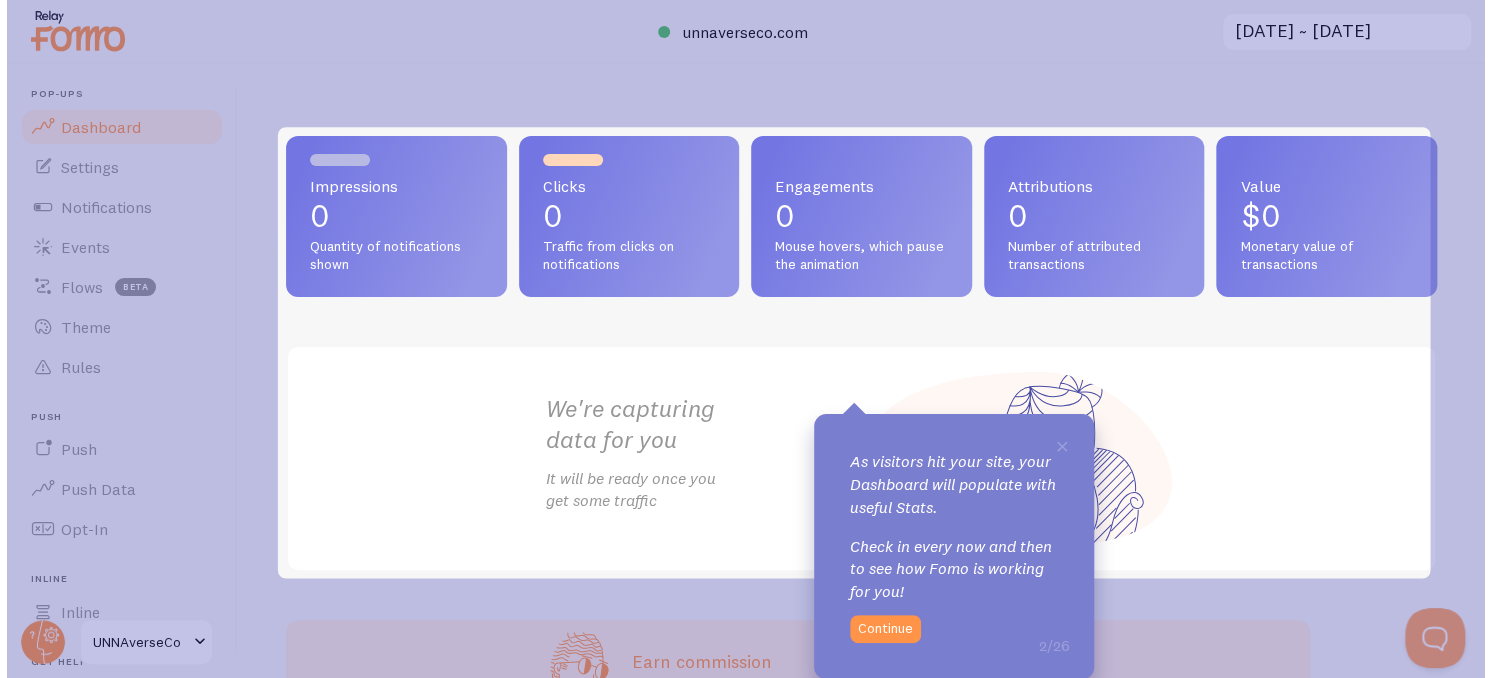 scroll, scrollTop: 0, scrollLeft: 0, axis: both 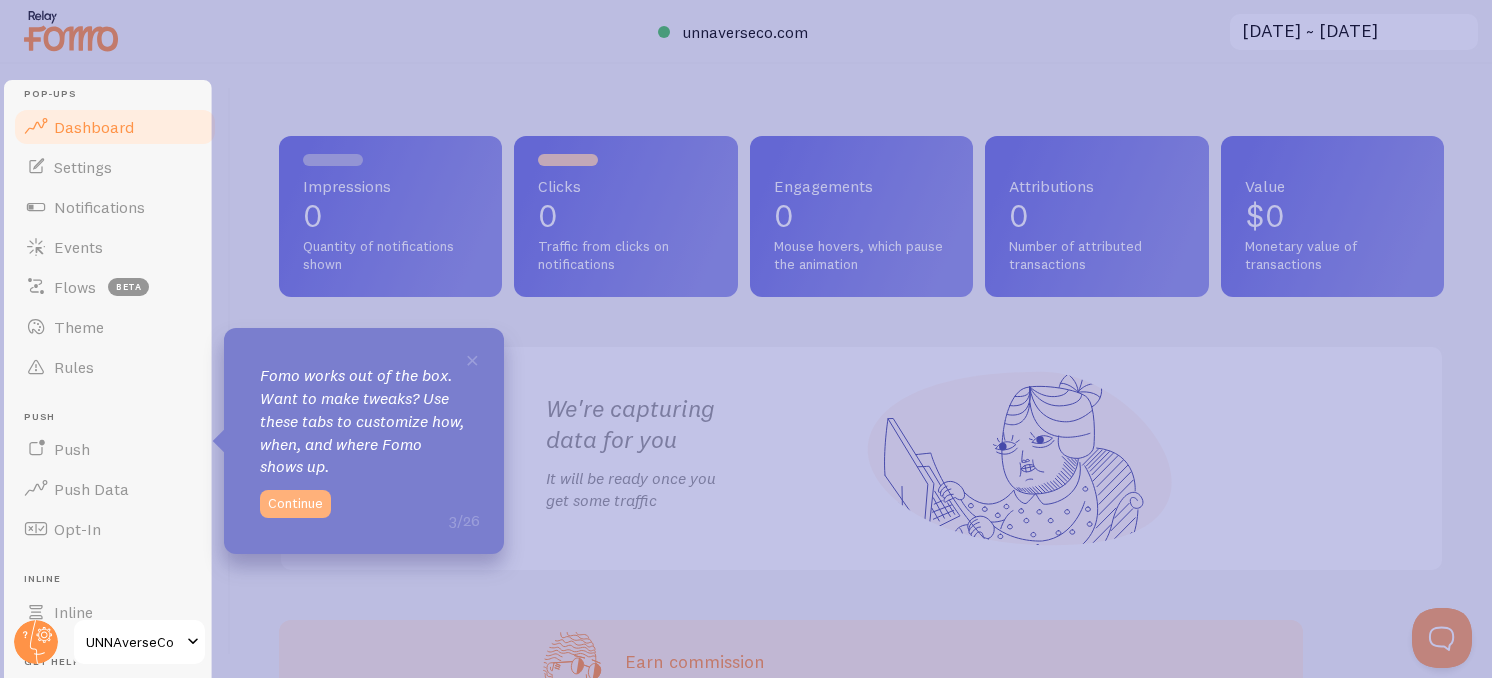click on "Continue" at bounding box center [295, 504] 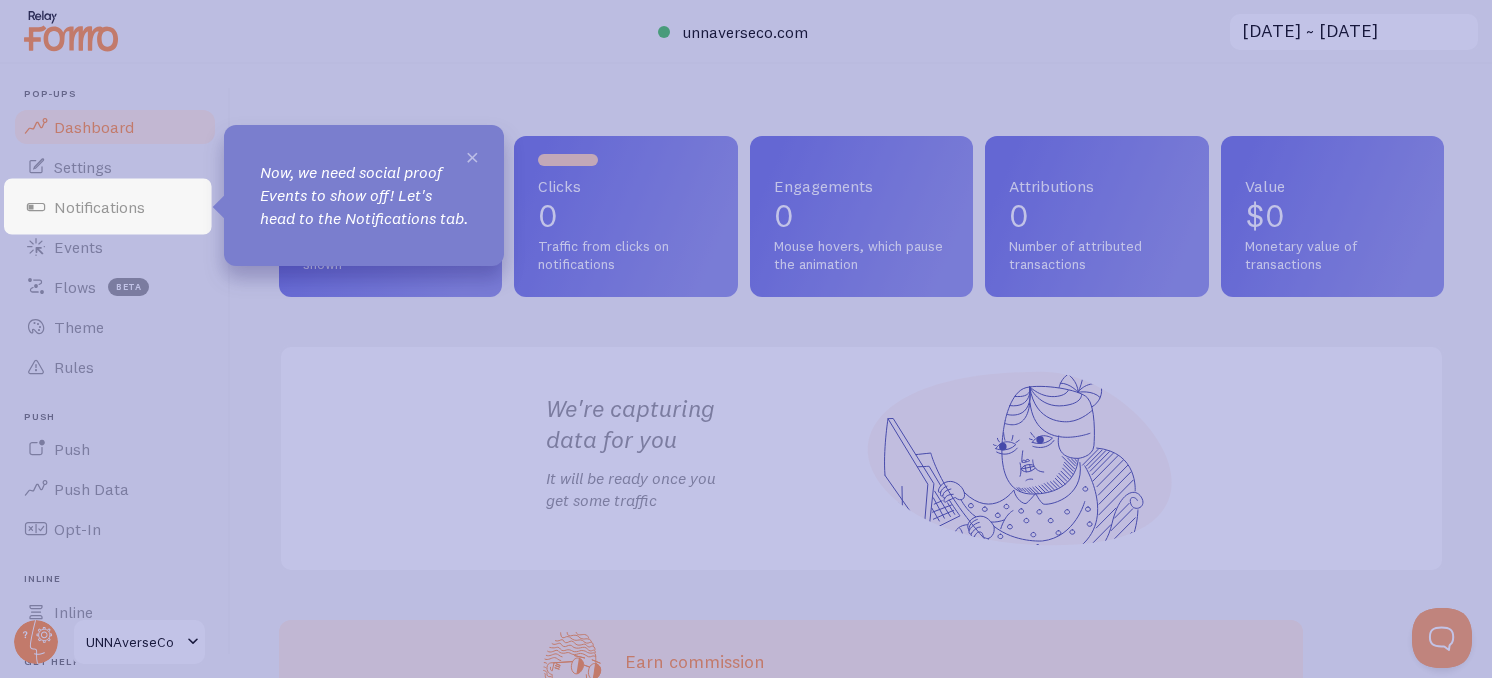 click on "×" at bounding box center [472, 156] 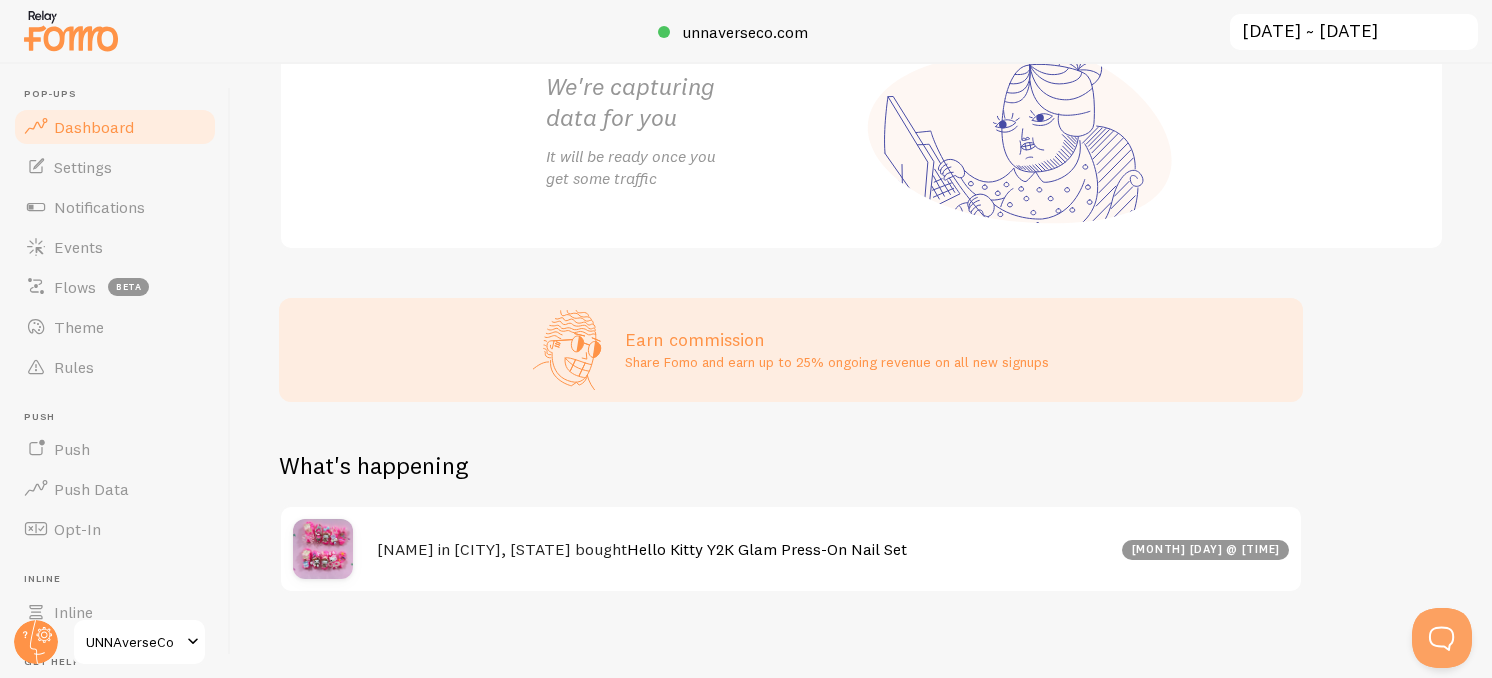scroll, scrollTop: 332, scrollLeft: 0, axis: vertical 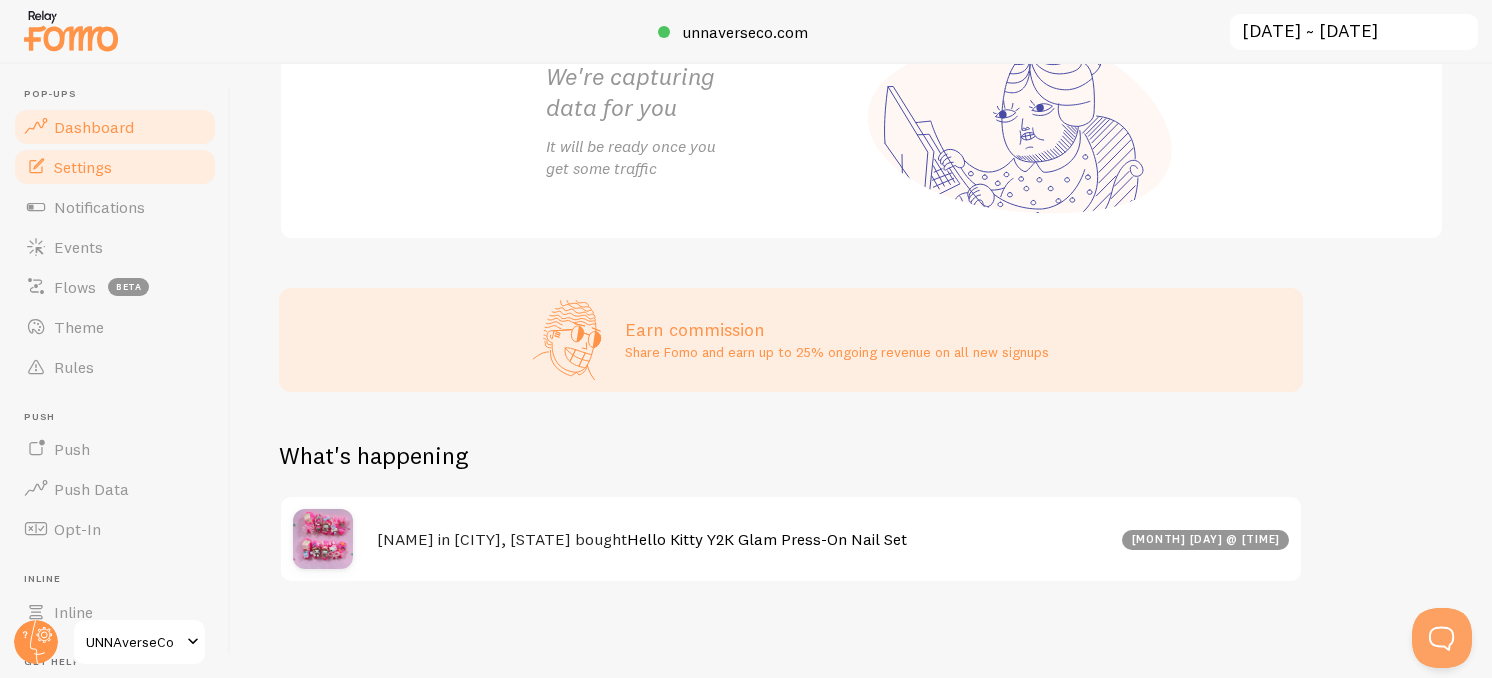 click on "Settings" at bounding box center [83, 167] 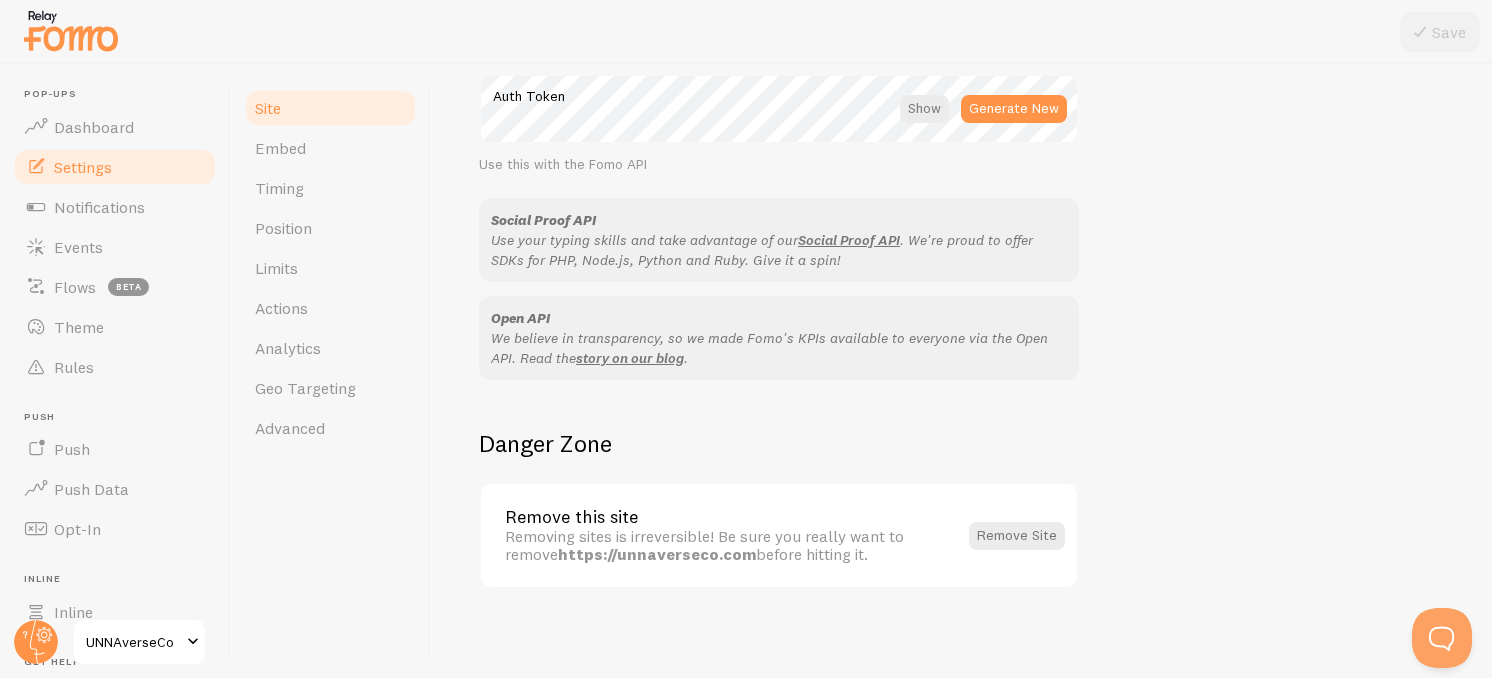 scroll, scrollTop: 1208, scrollLeft: 0, axis: vertical 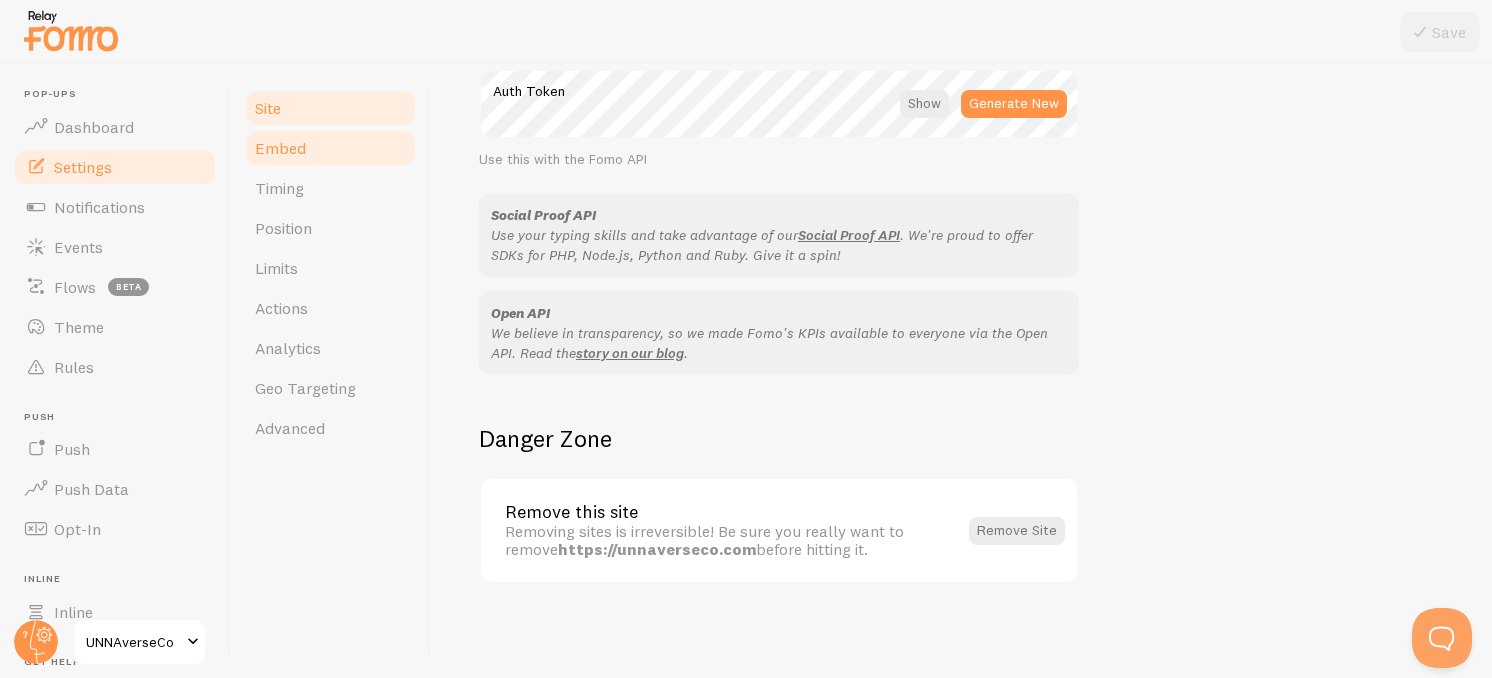 click on "Embed" at bounding box center (330, 148) 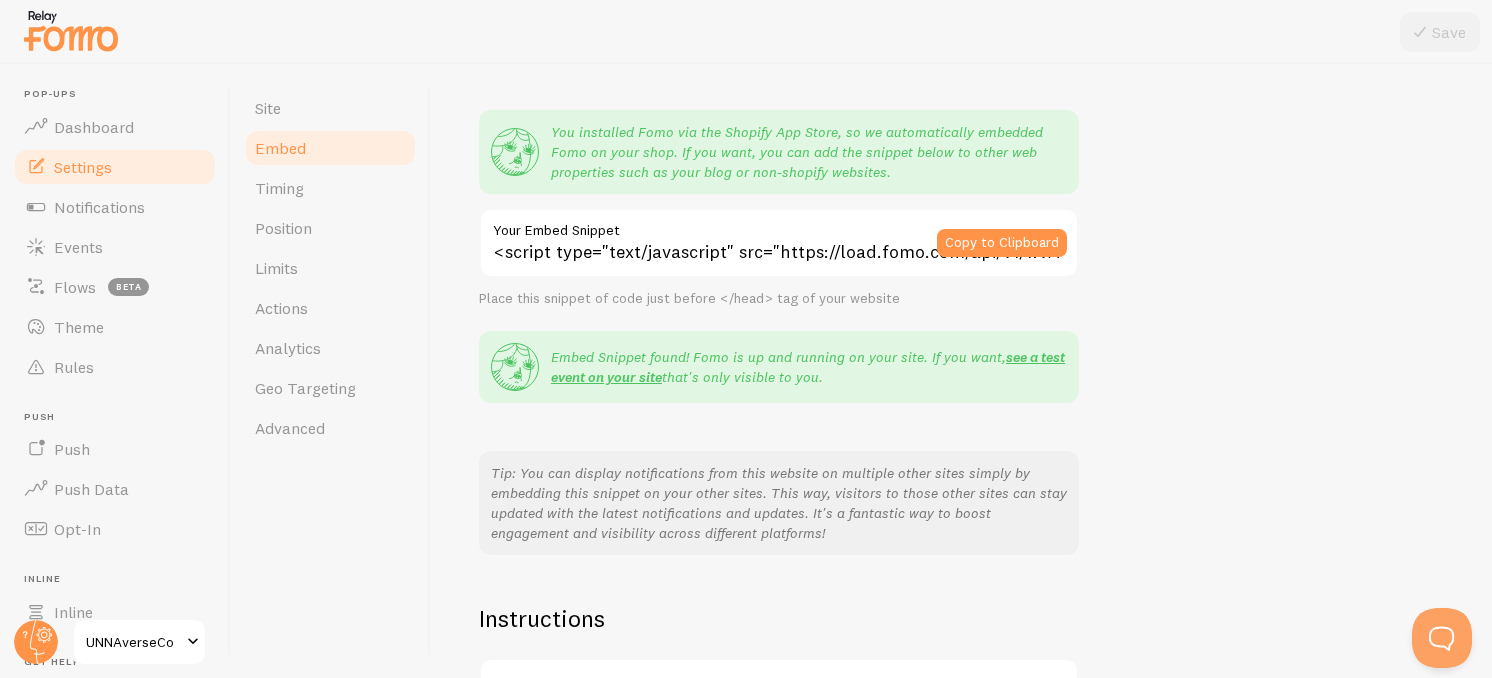 scroll, scrollTop: 94, scrollLeft: 0, axis: vertical 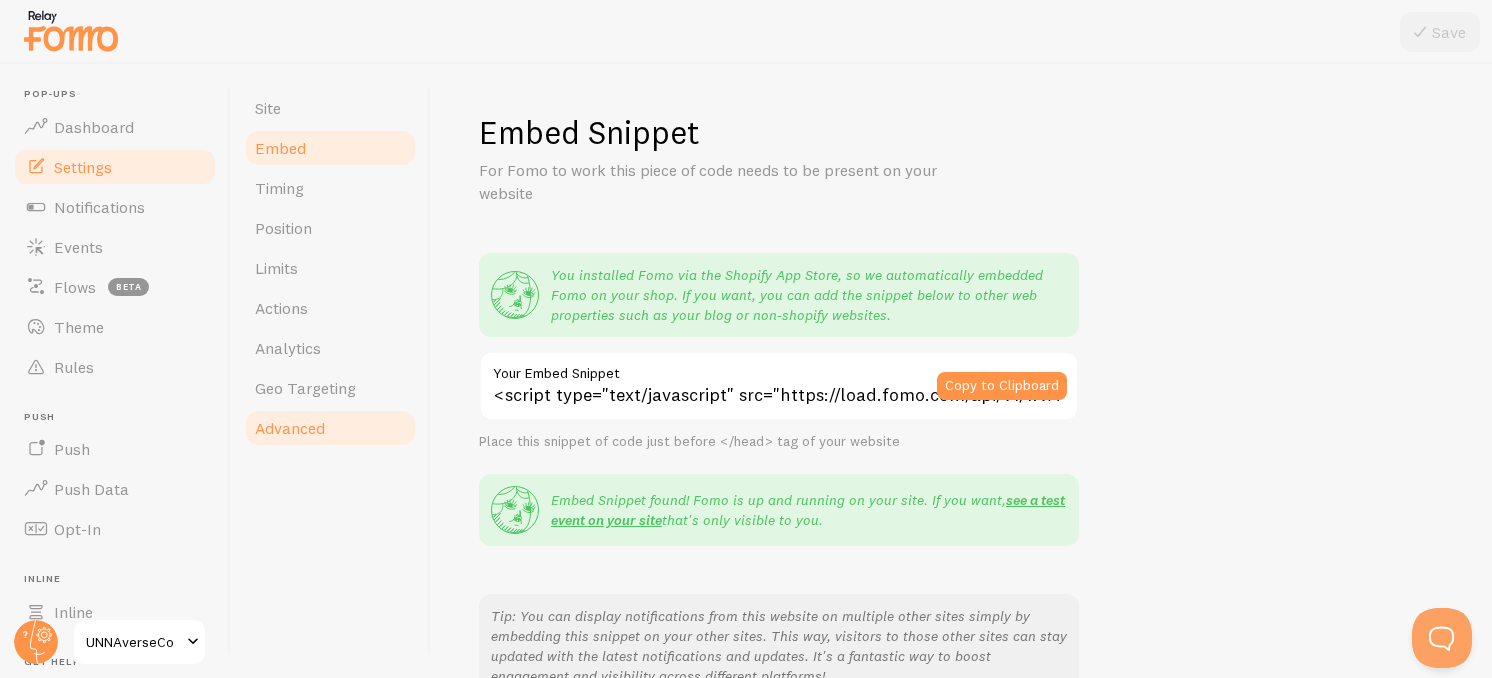 click on "Advanced" at bounding box center (290, 428) 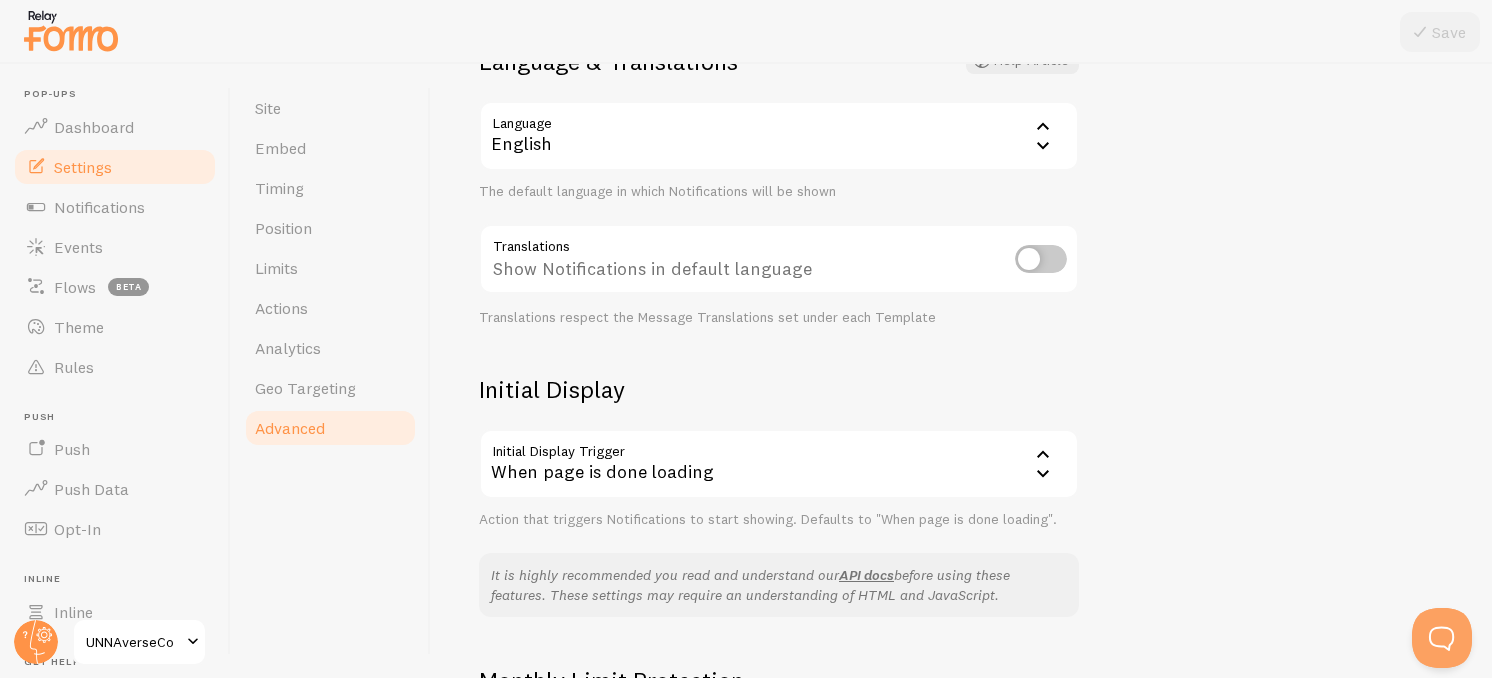 scroll, scrollTop: 480, scrollLeft: 0, axis: vertical 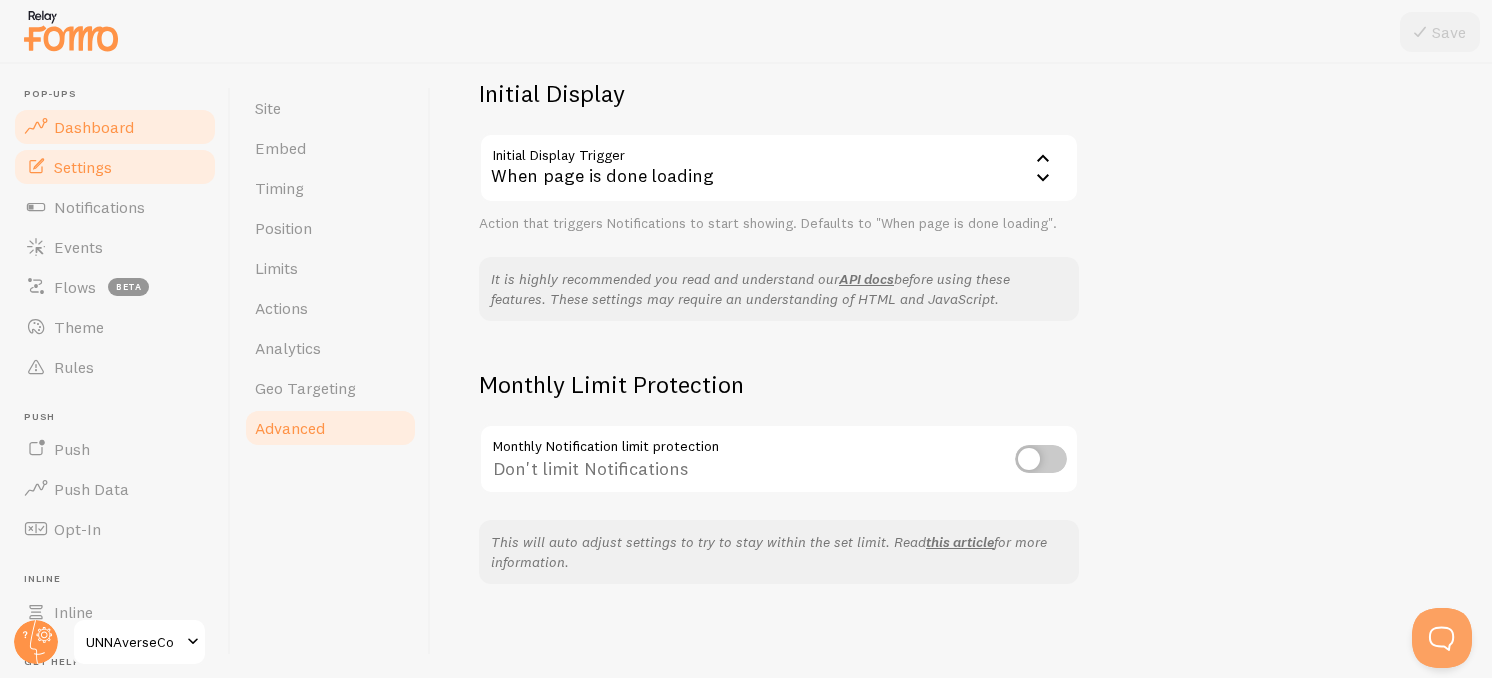 click on "Dashboard" at bounding box center [94, 127] 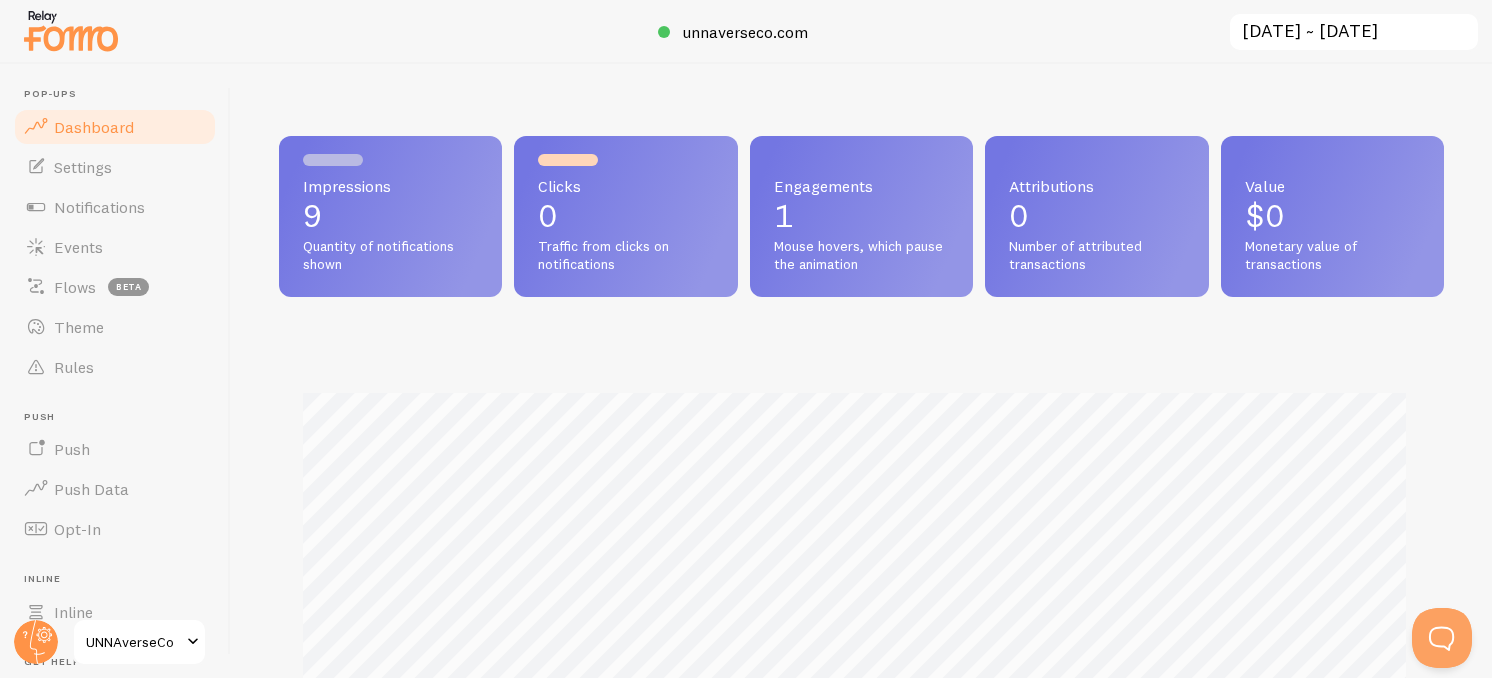 scroll, scrollTop: 999474, scrollLeft: 998848, axis: both 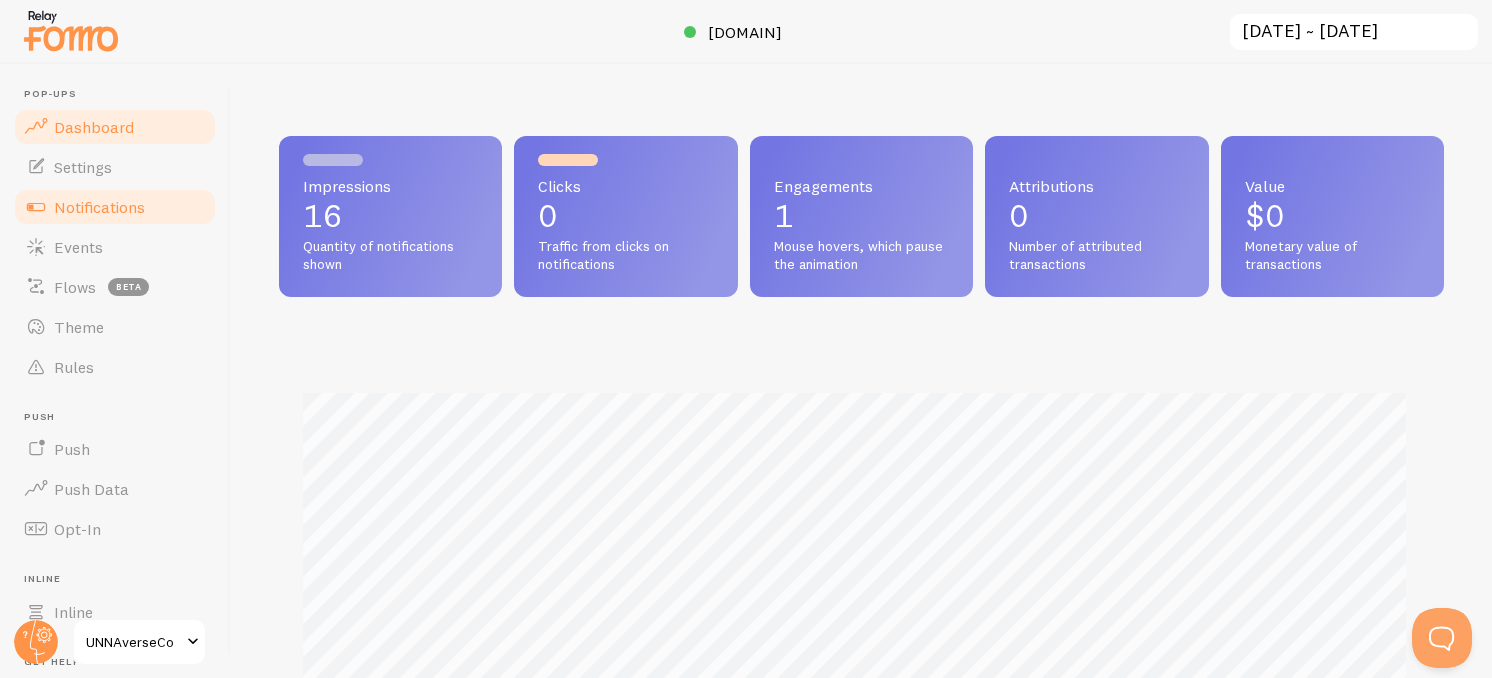 click on "Notifications" at bounding box center [99, 207] 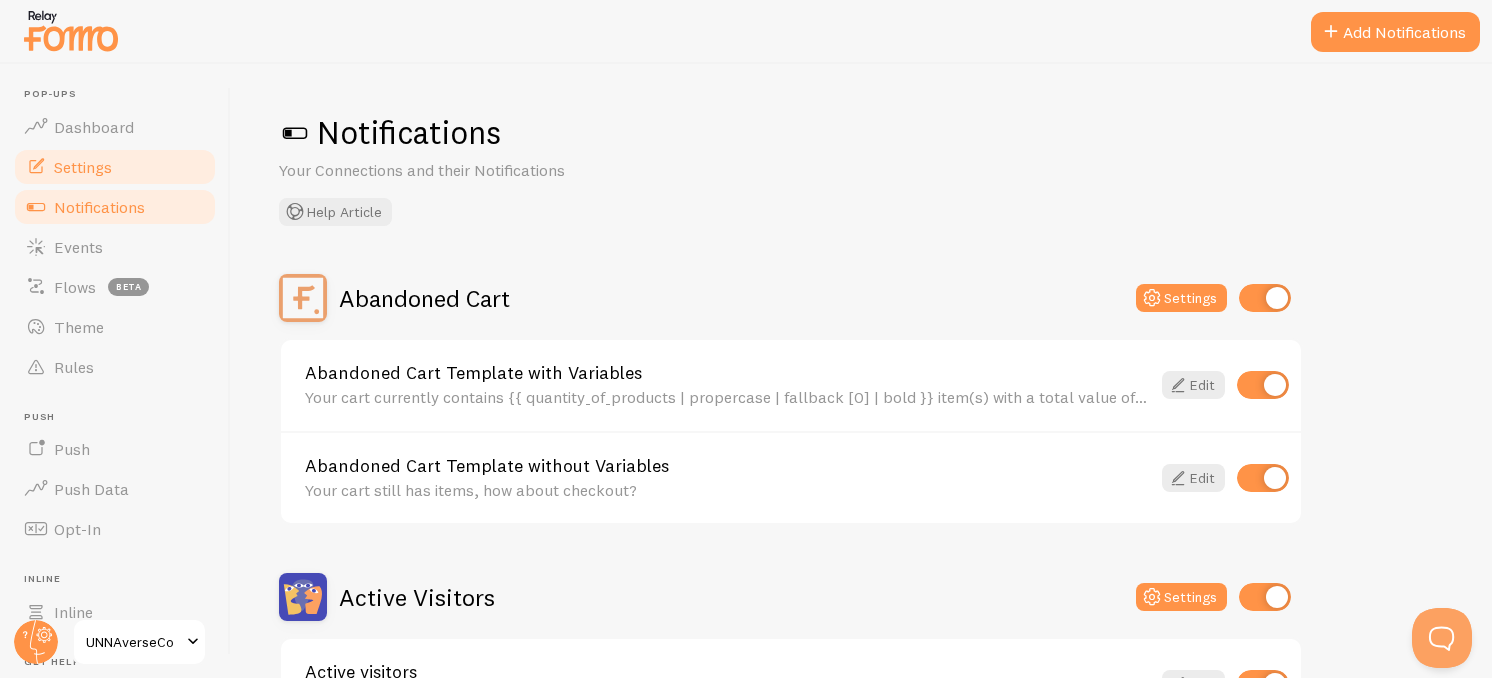 click on "Settings" at bounding box center (115, 167) 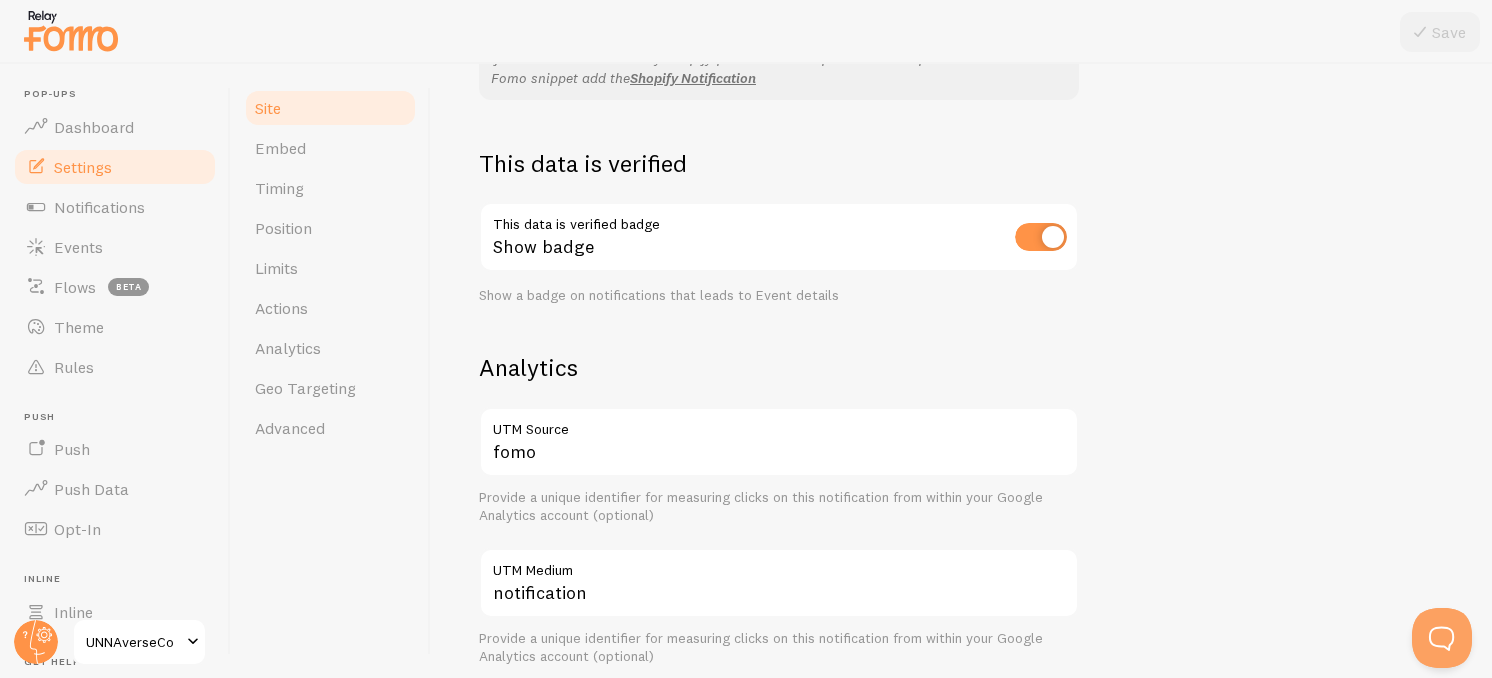 scroll, scrollTop: 508, scrollLeft: 0, axis: vertical 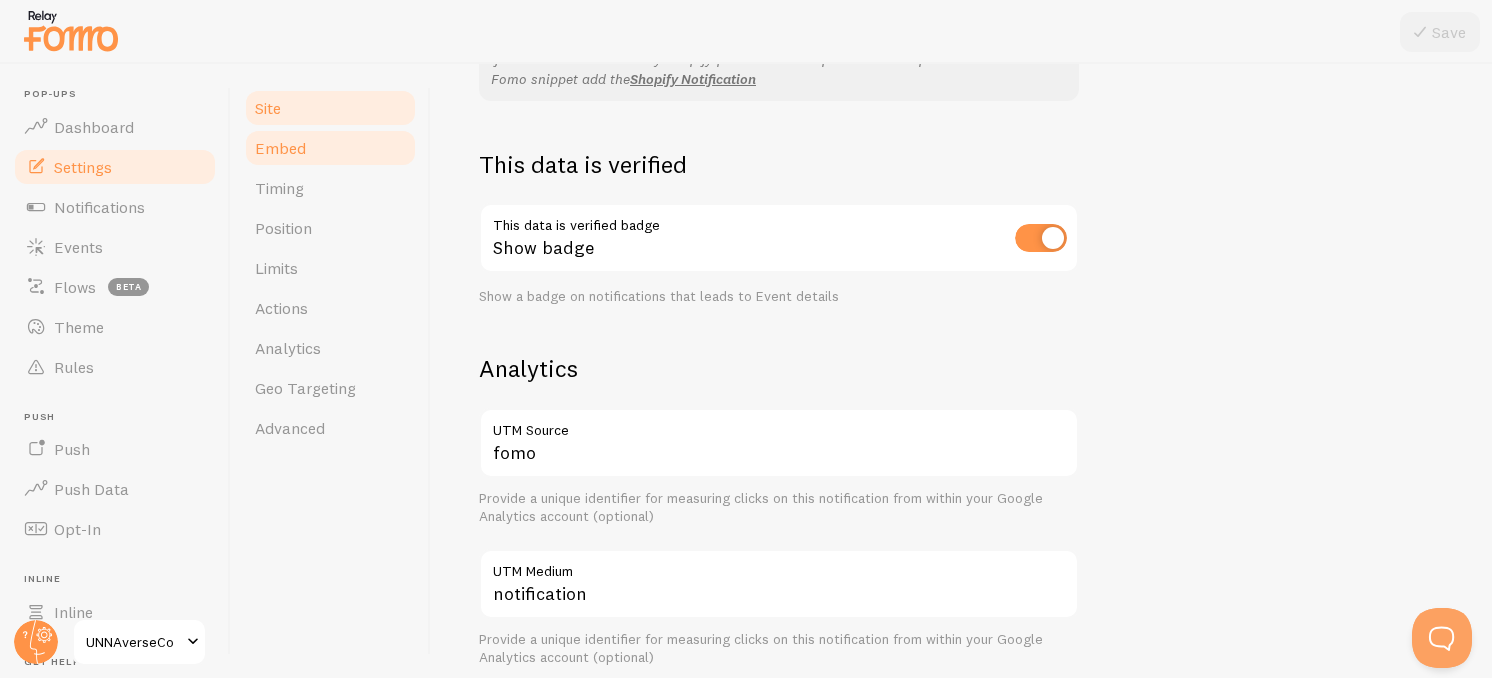 click on "Embed" at bounding box center [330, 148] 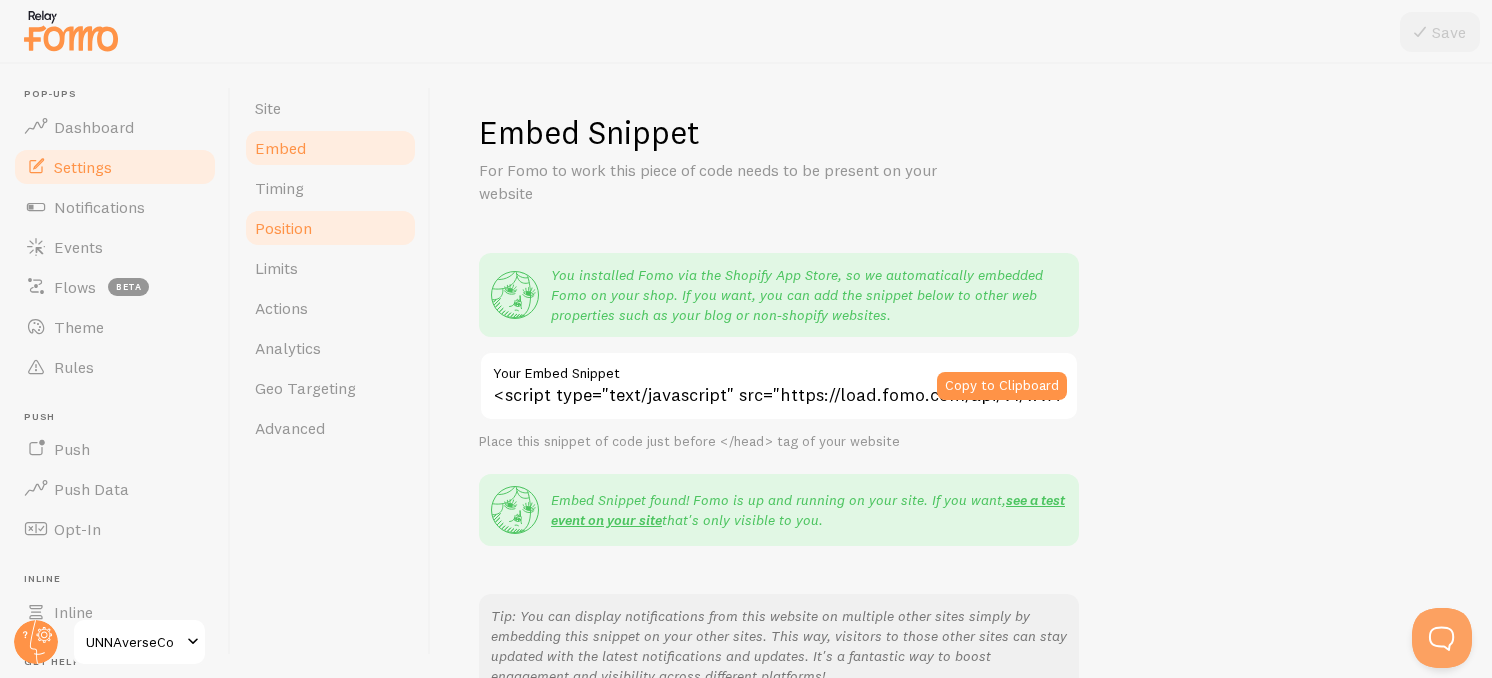 click on "Position" at bounding box center [330, 228] 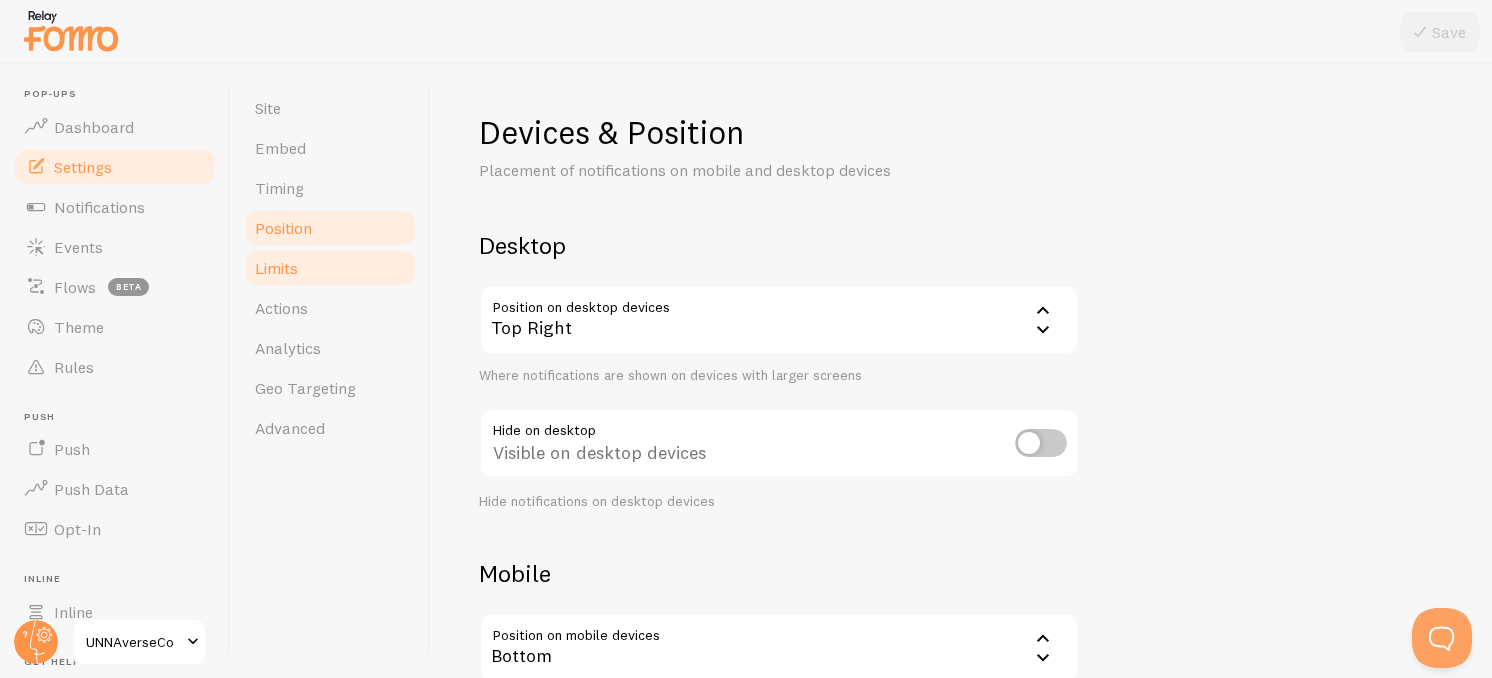 click on "Limits" at bounding box center (330, 268) 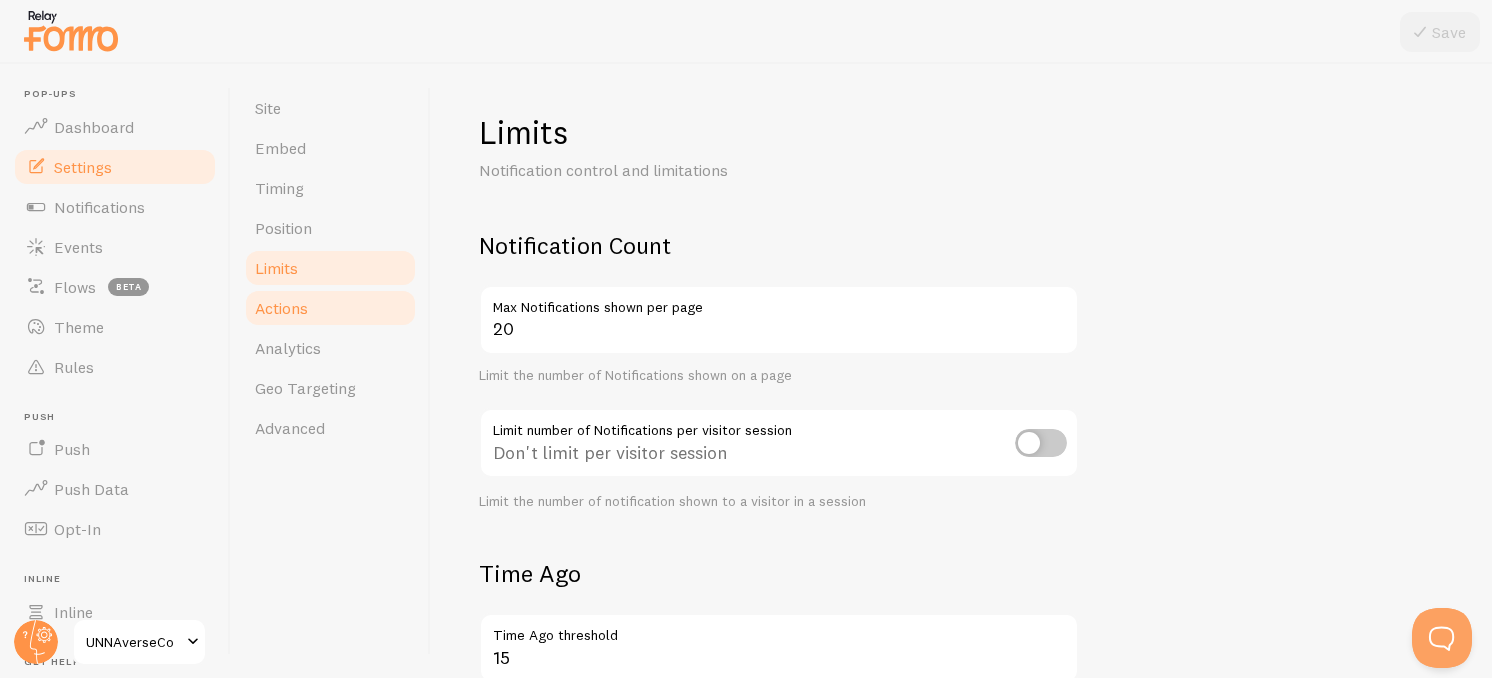 click on "Actions" at bounding box center (330, 308) 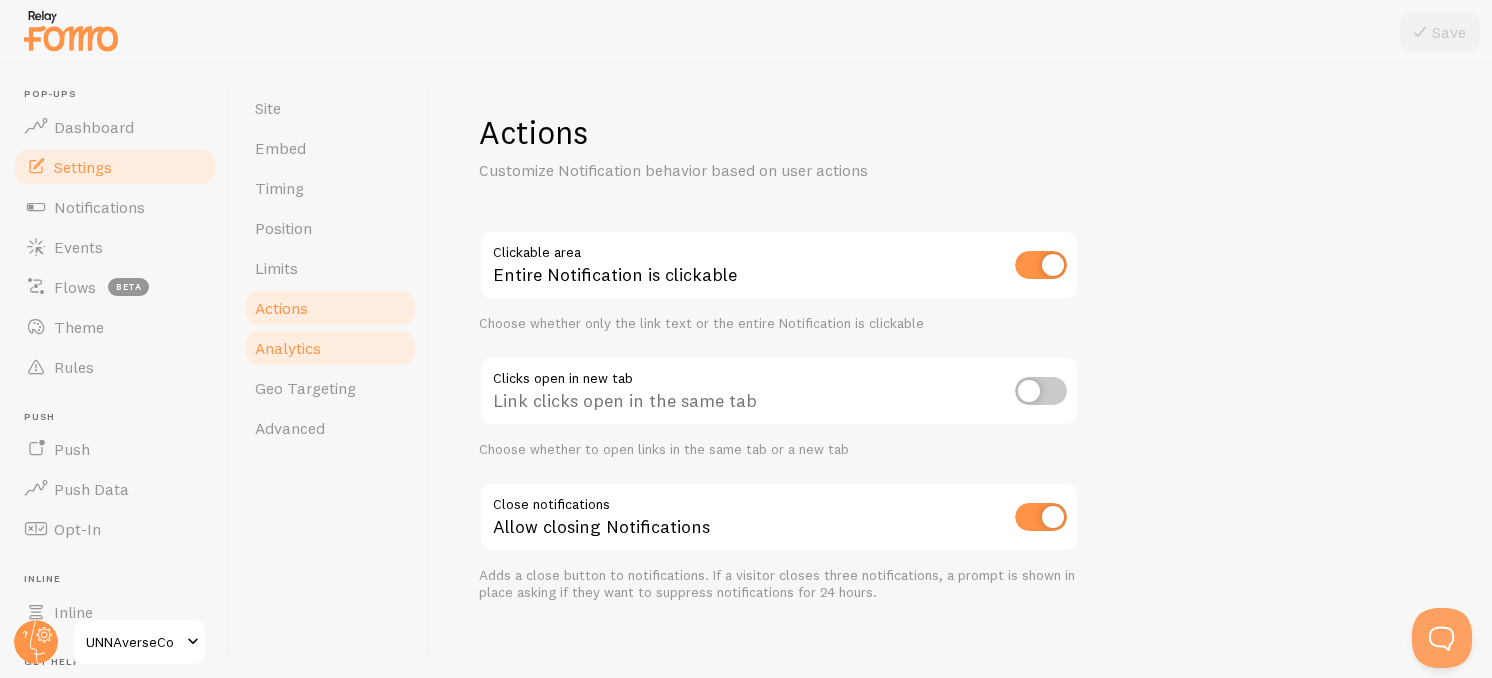click on "Analytics" at bounding box center [330, 348] 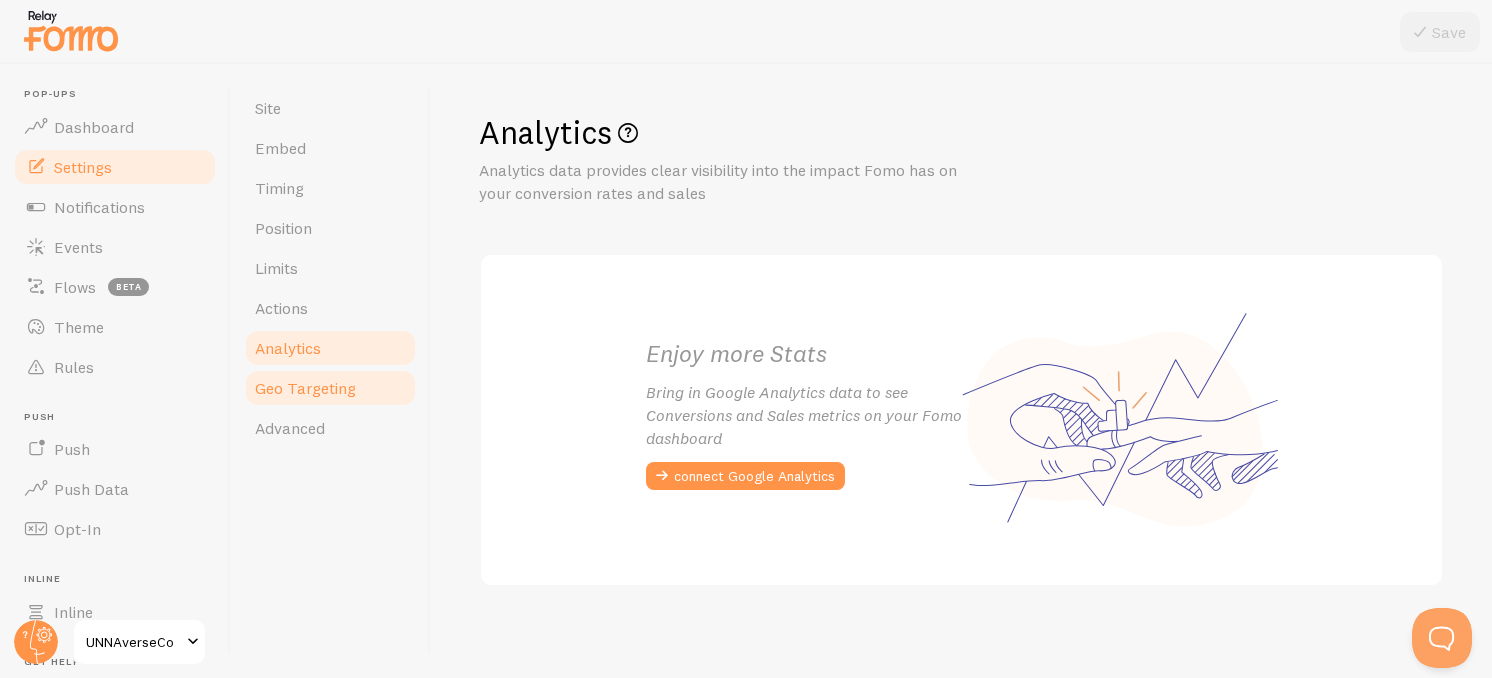 click on "Geo Targeting" at bounding box center (330, 388) 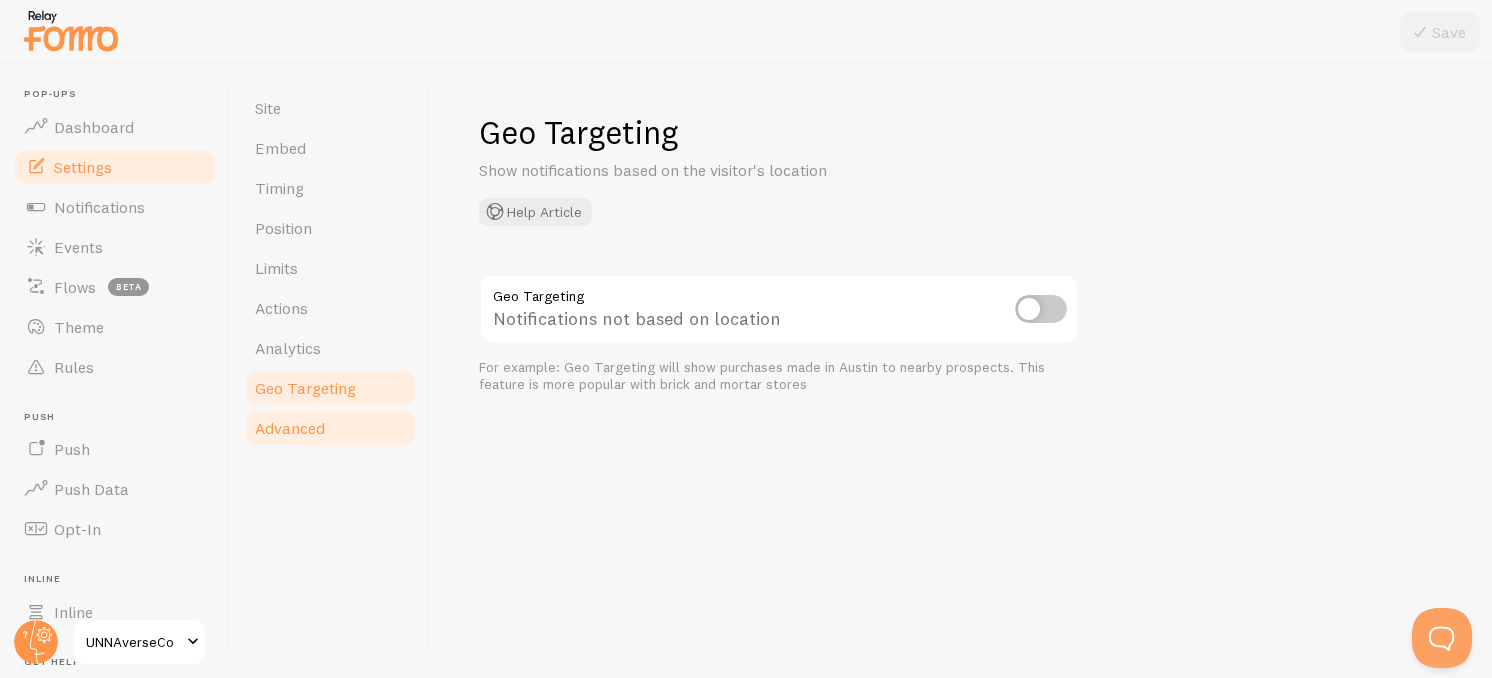 click on "Advanced" at bounding box center [330, 428] 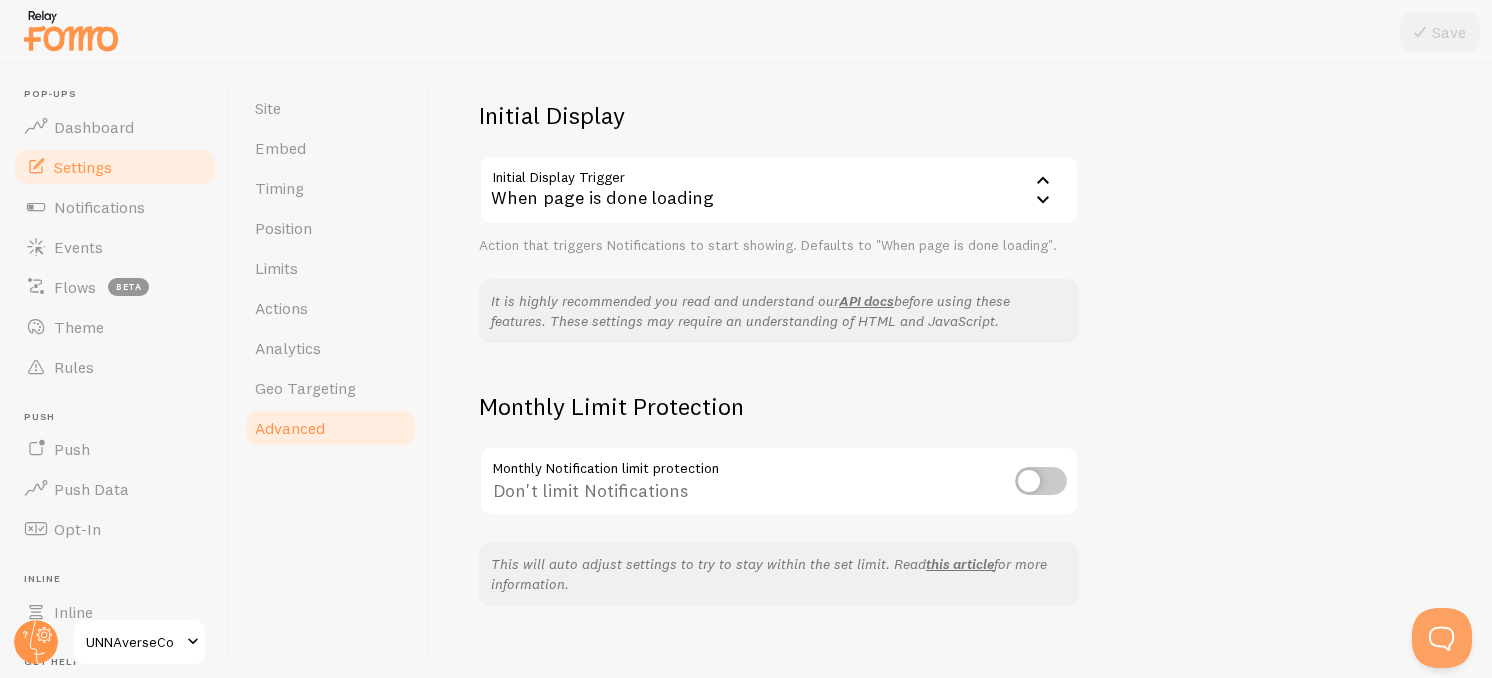 scroll, scrollTop: 480, scrollLeft: 0, axis: vertical 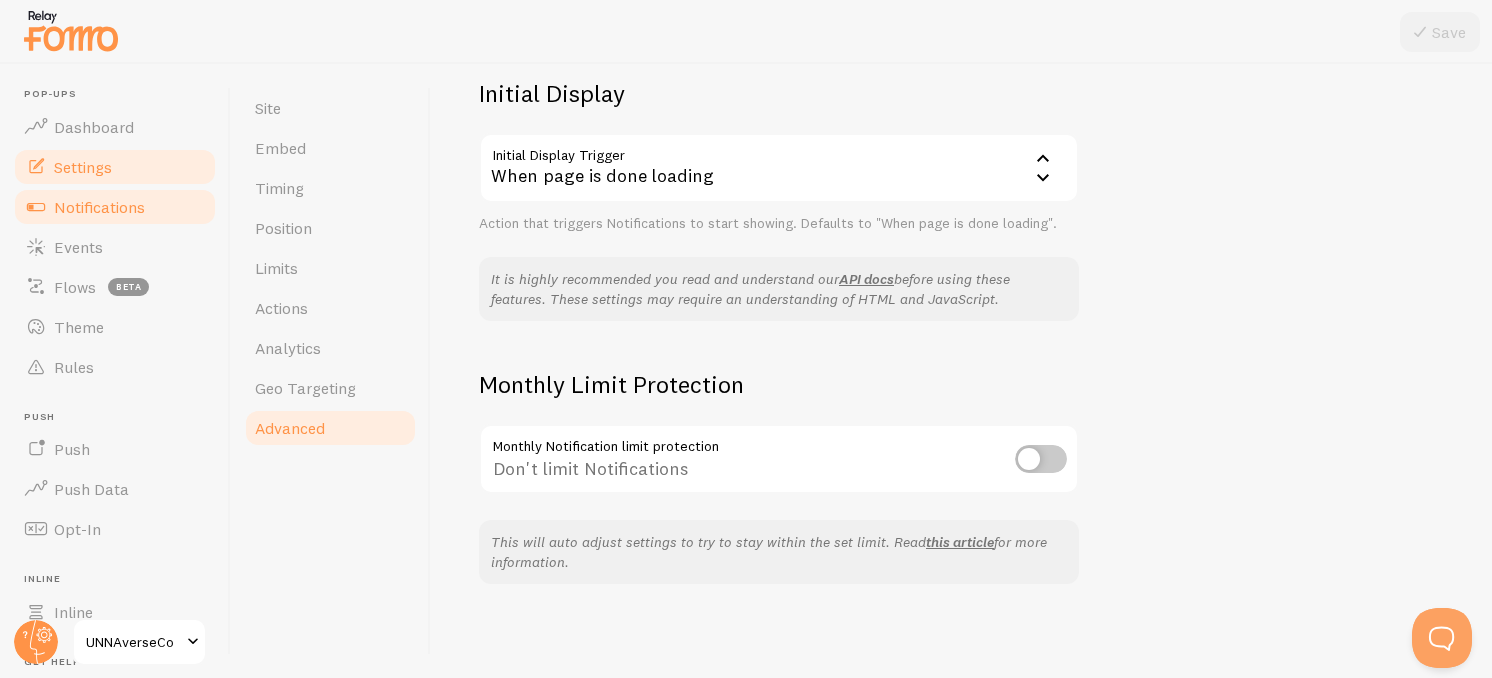 click on "Notifications" at bounding box center (99, 207) 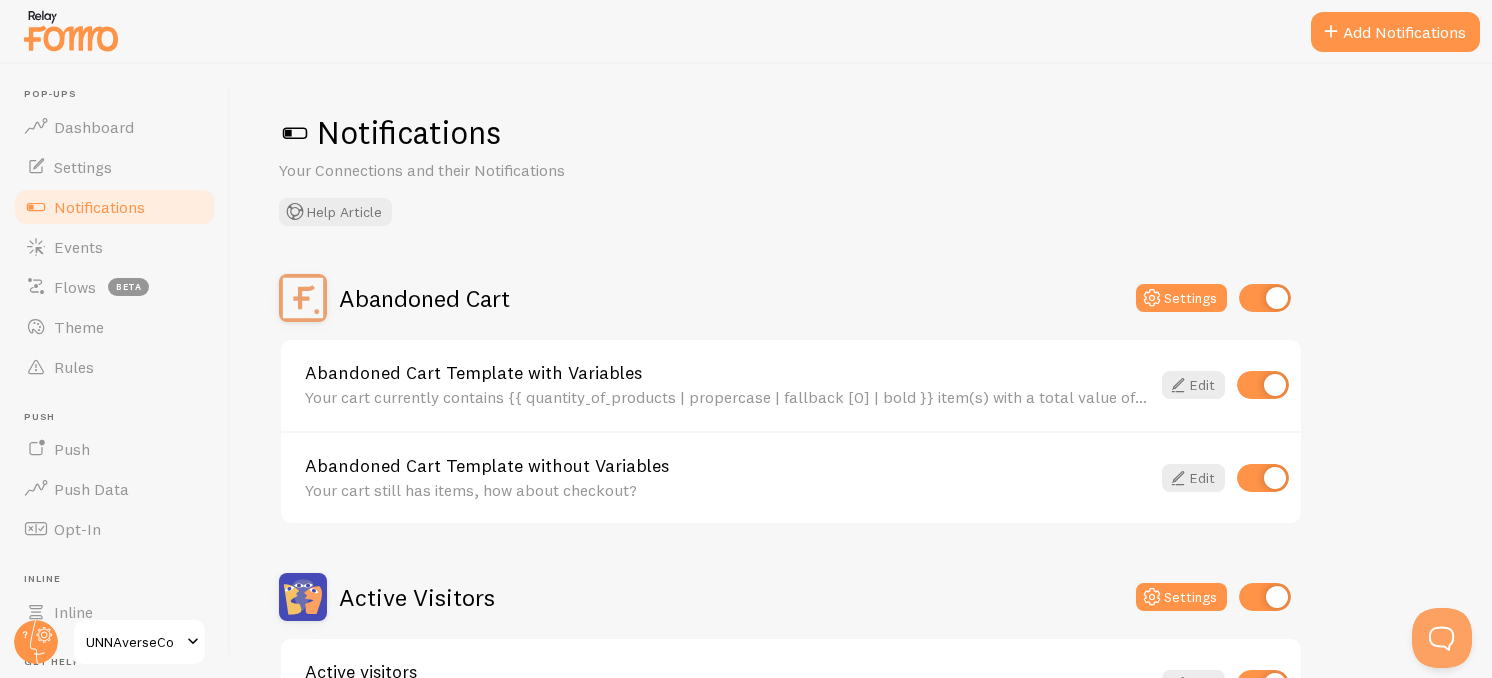 click at bounding box center [1265, 298] 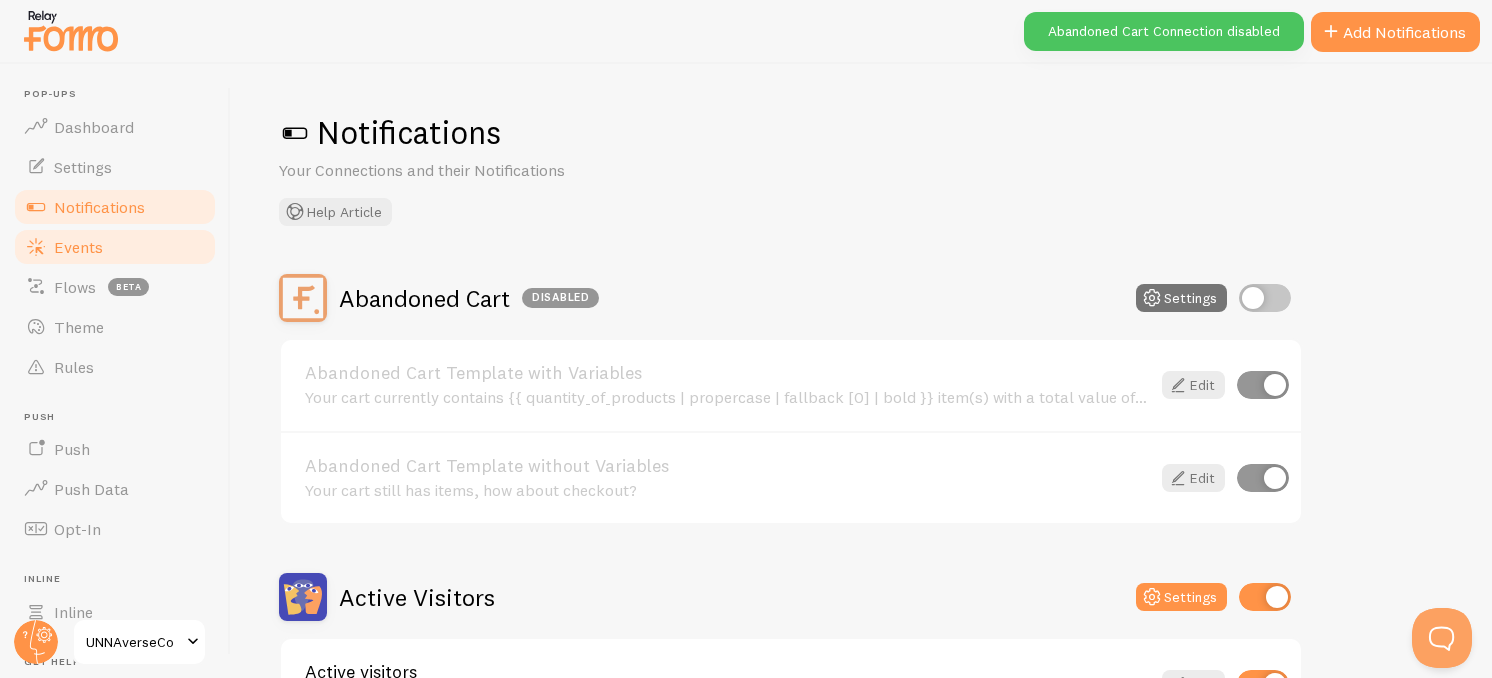 click on "Events" at bounding box center (115, 247) 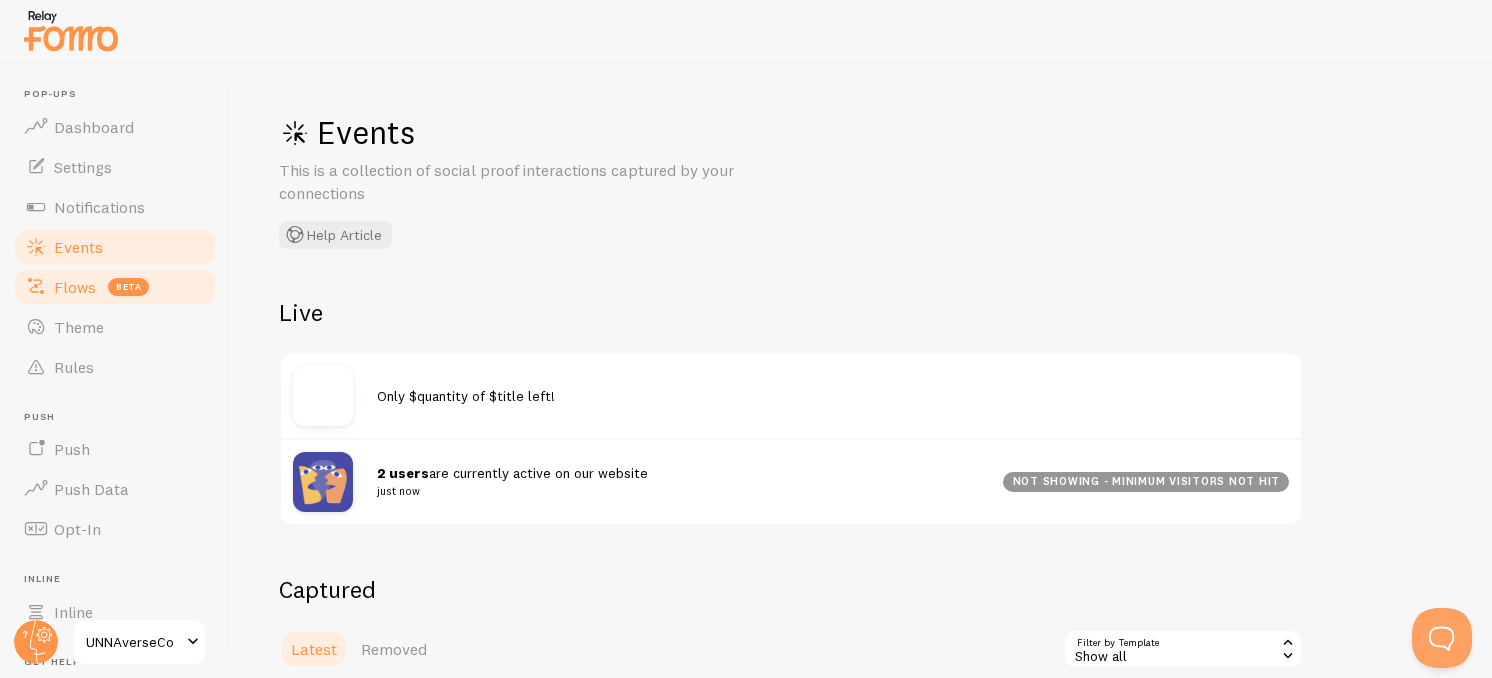 click on "Flows" at bounding box center (75, 287) 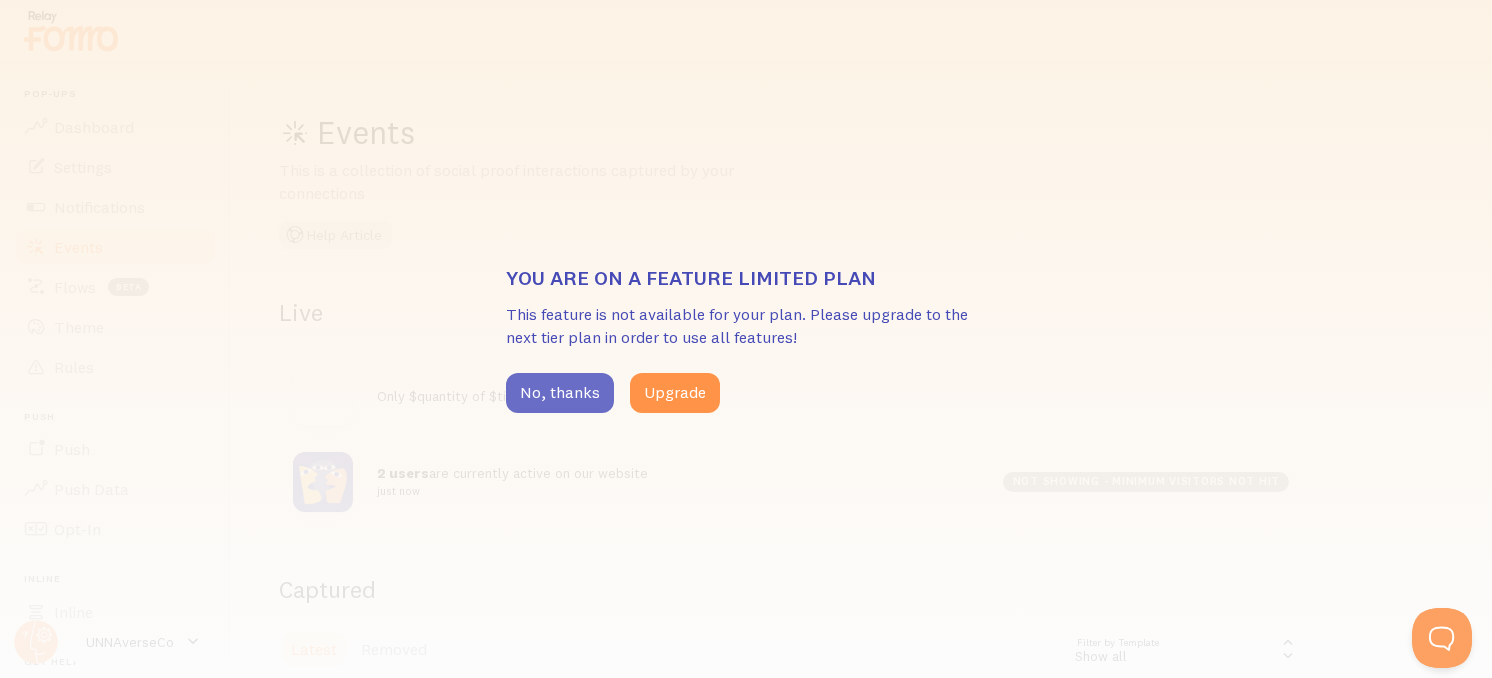click on "No, thanks" at bounding box center [560, 393] 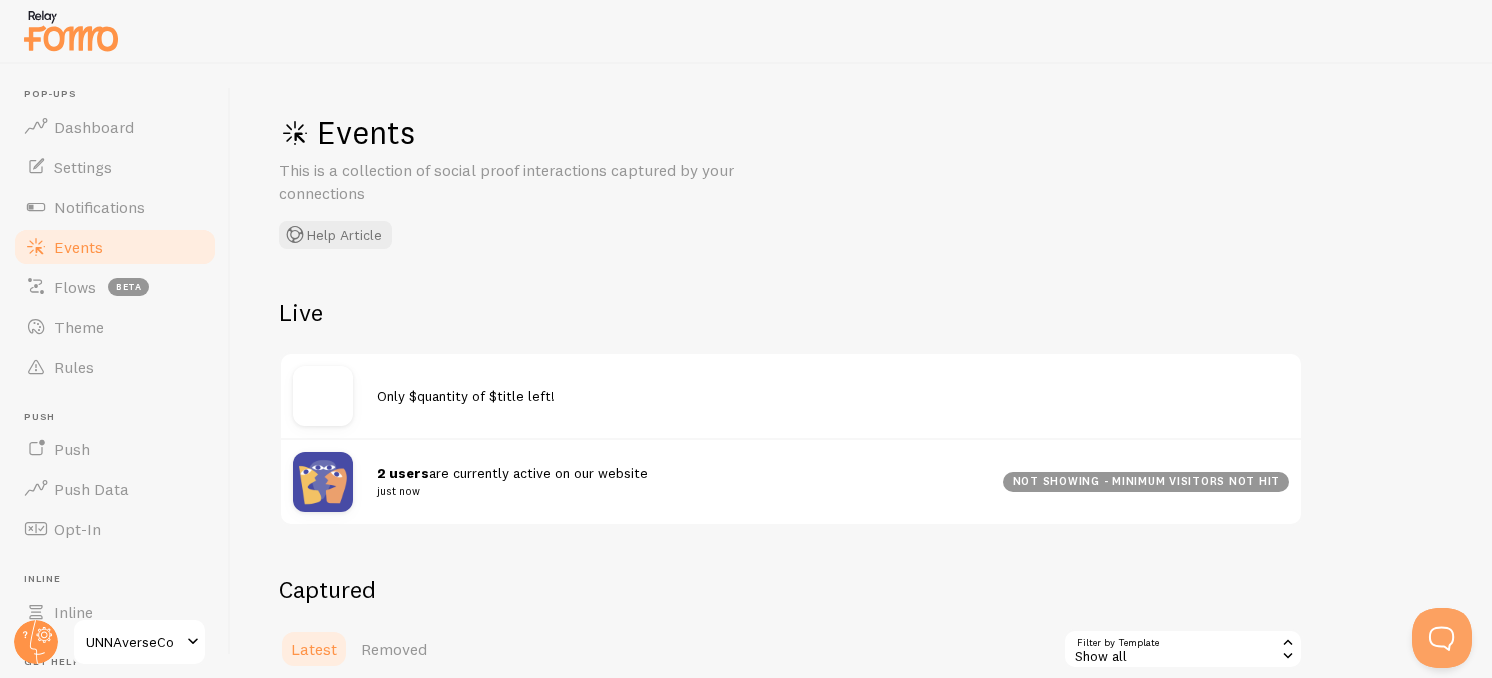 click on "Events" at bounding box center [115, 247] 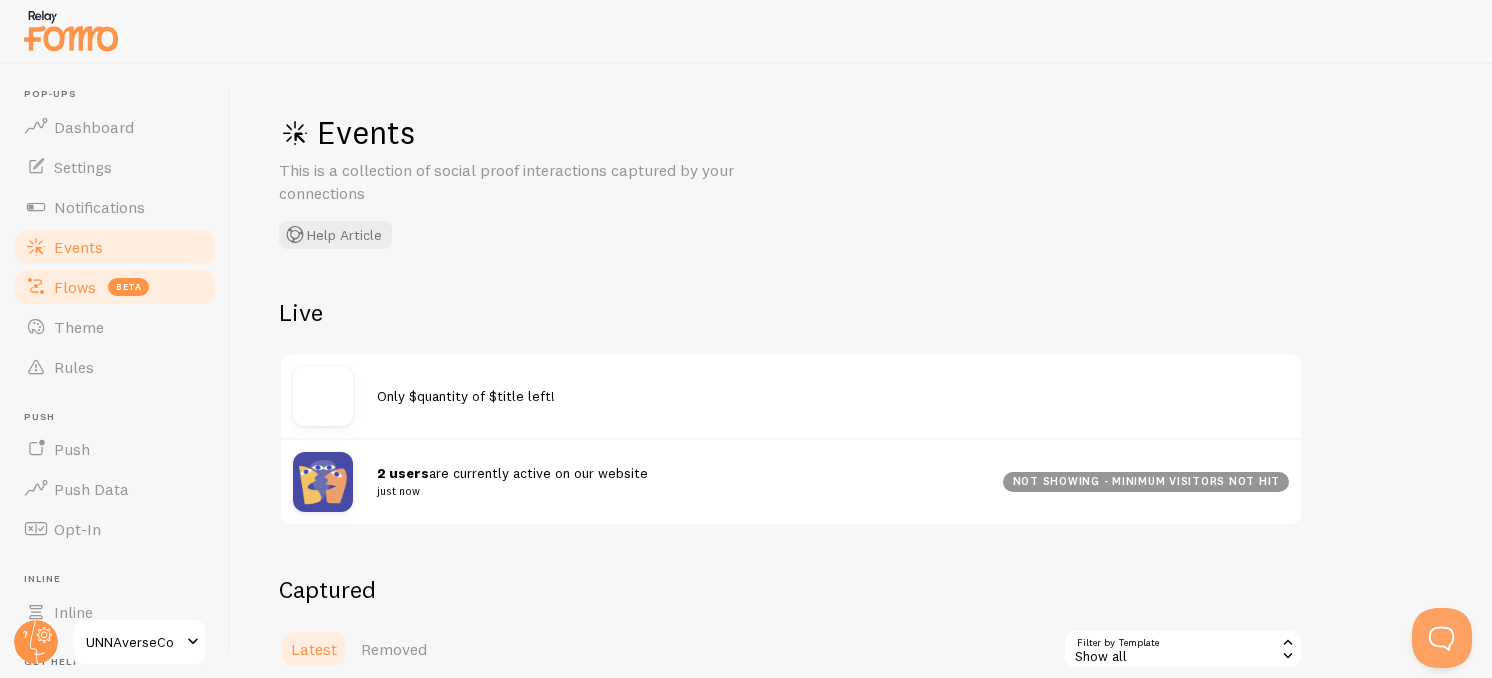 click on "beta" at bounding box center (128, 287) 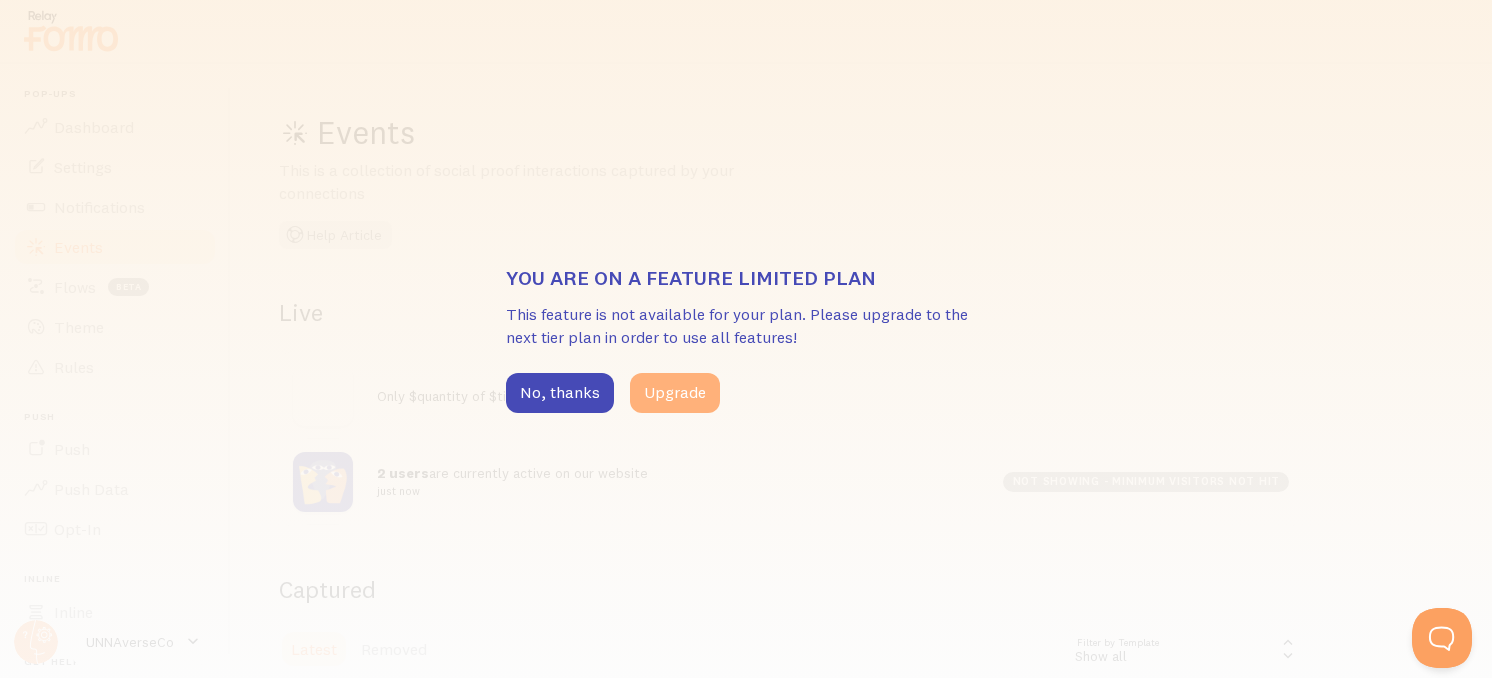 click on "Upgrade" at bounding box center [675, 393] 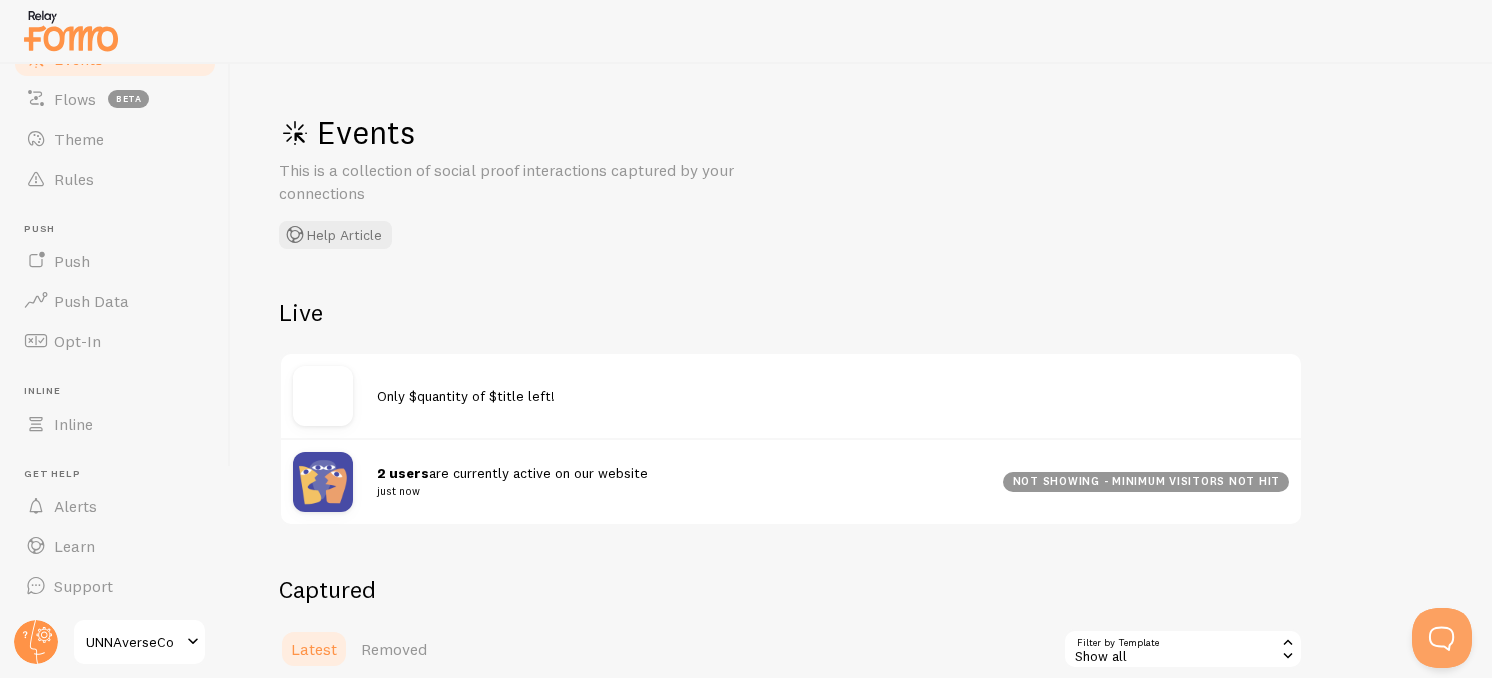scroll, scrollTop: 188, scrollLeft: 0, axis: vertical 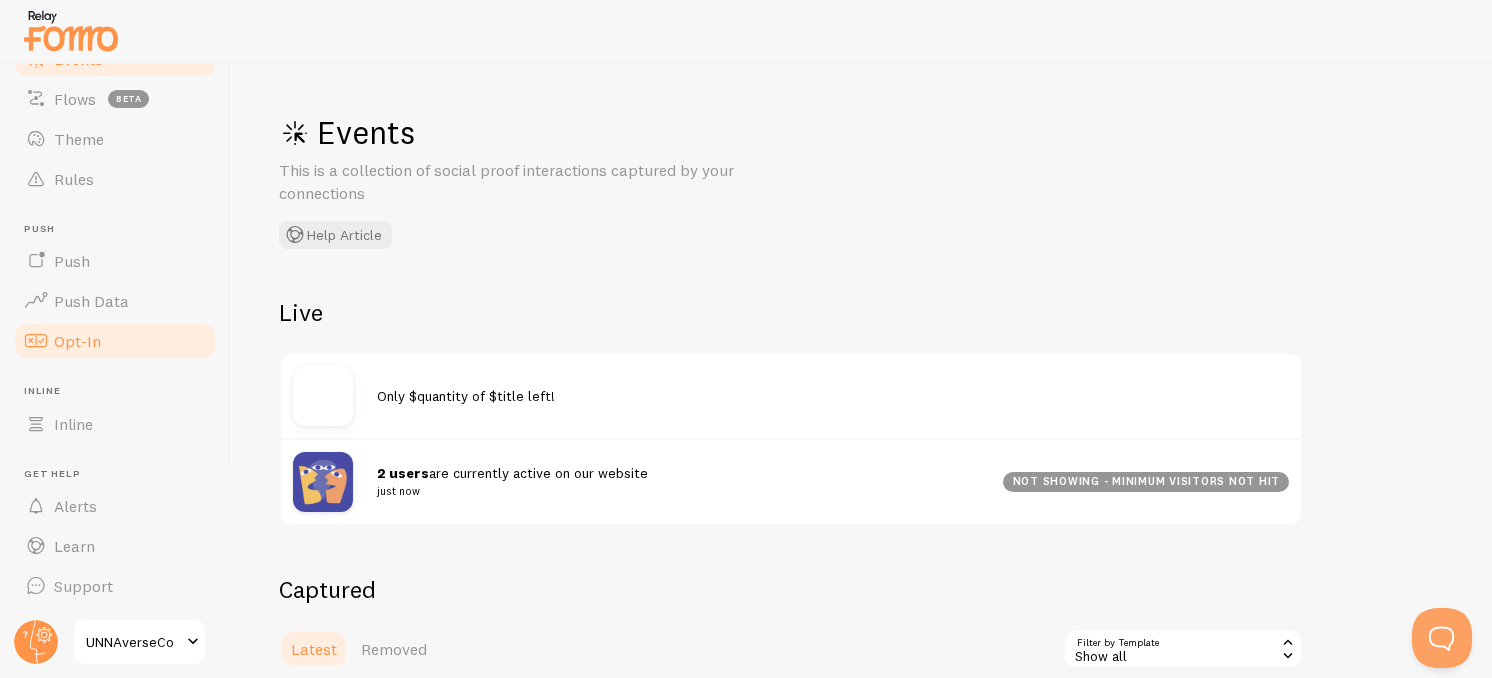 click on "Opt-In" at bounding box center [115, 341] 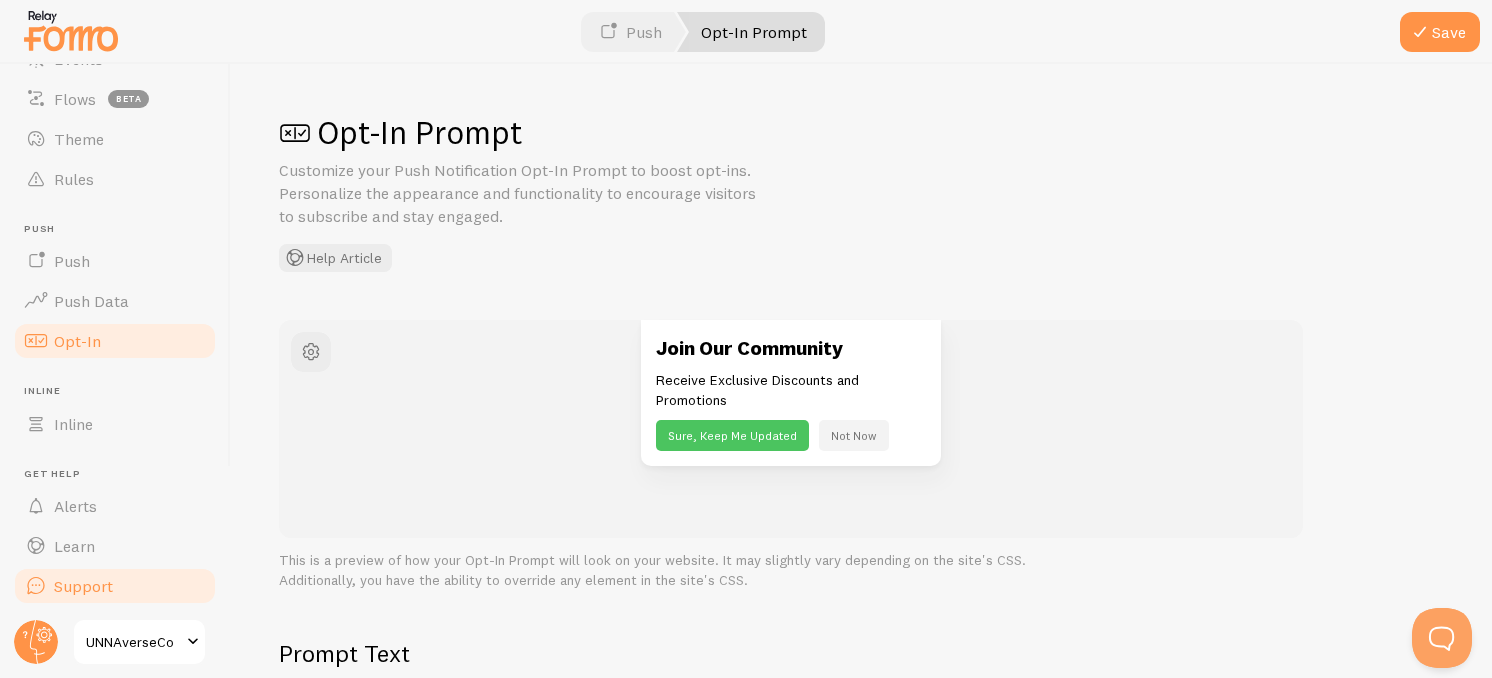 click on "Support" at bounding box center (115, 586) 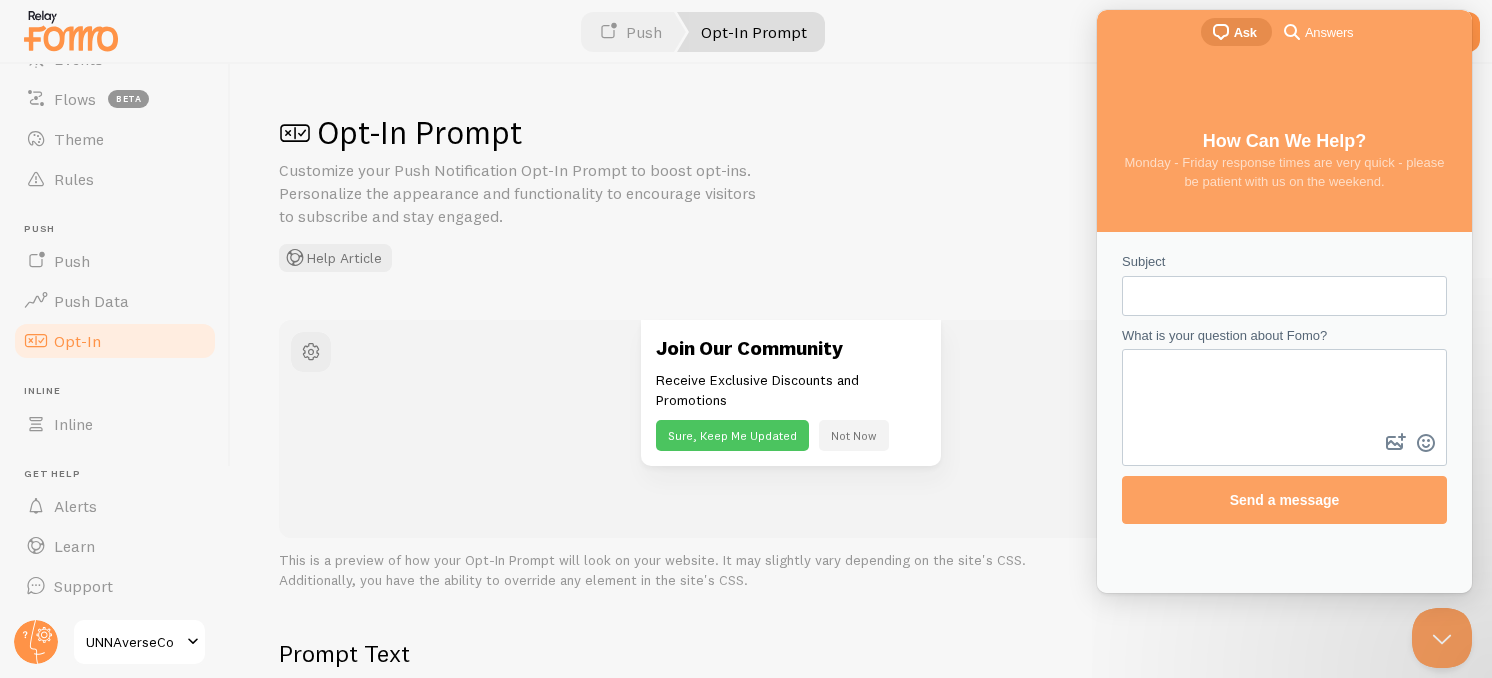 scroll, scrollTop: 0, scrollLeft: 0, axis: both 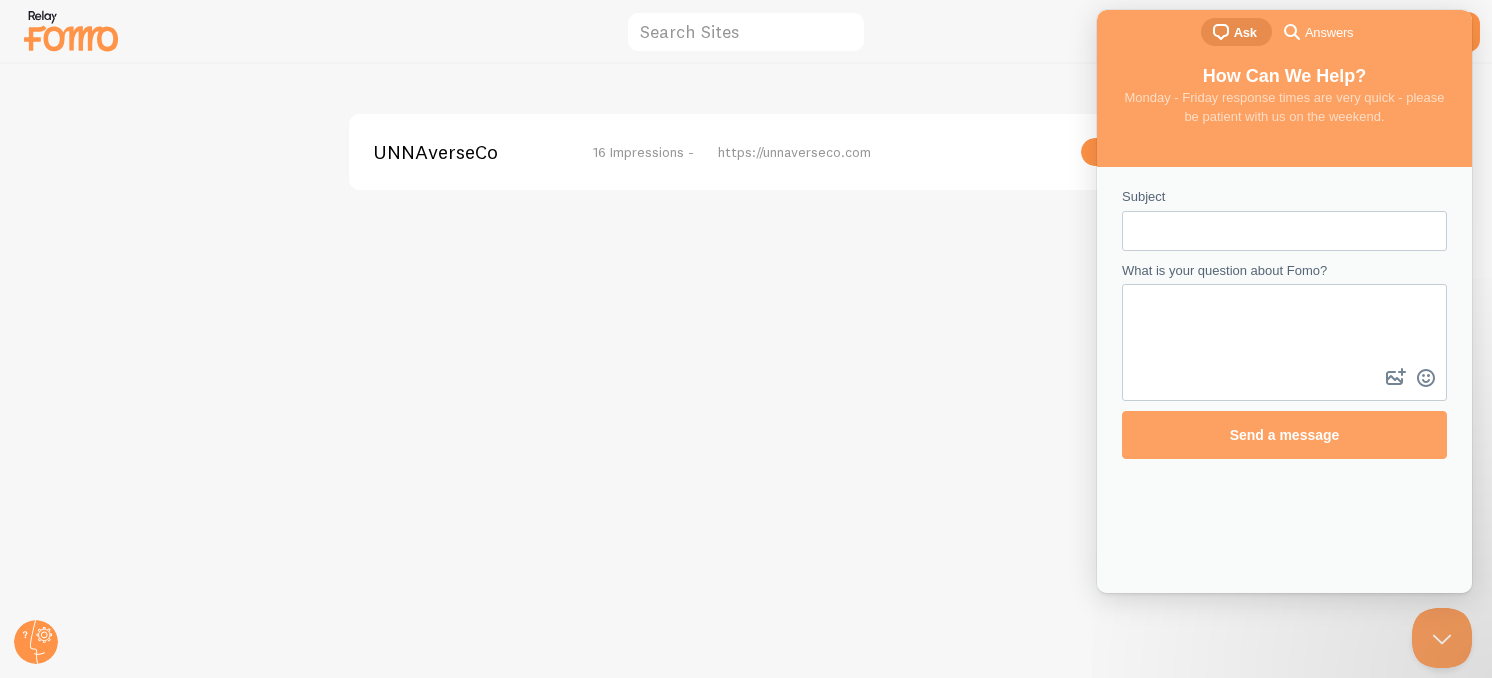 click on "UNNAverseCo    16 Impressions -   https://unnaverseco.com" at bounding box center [746, 371] 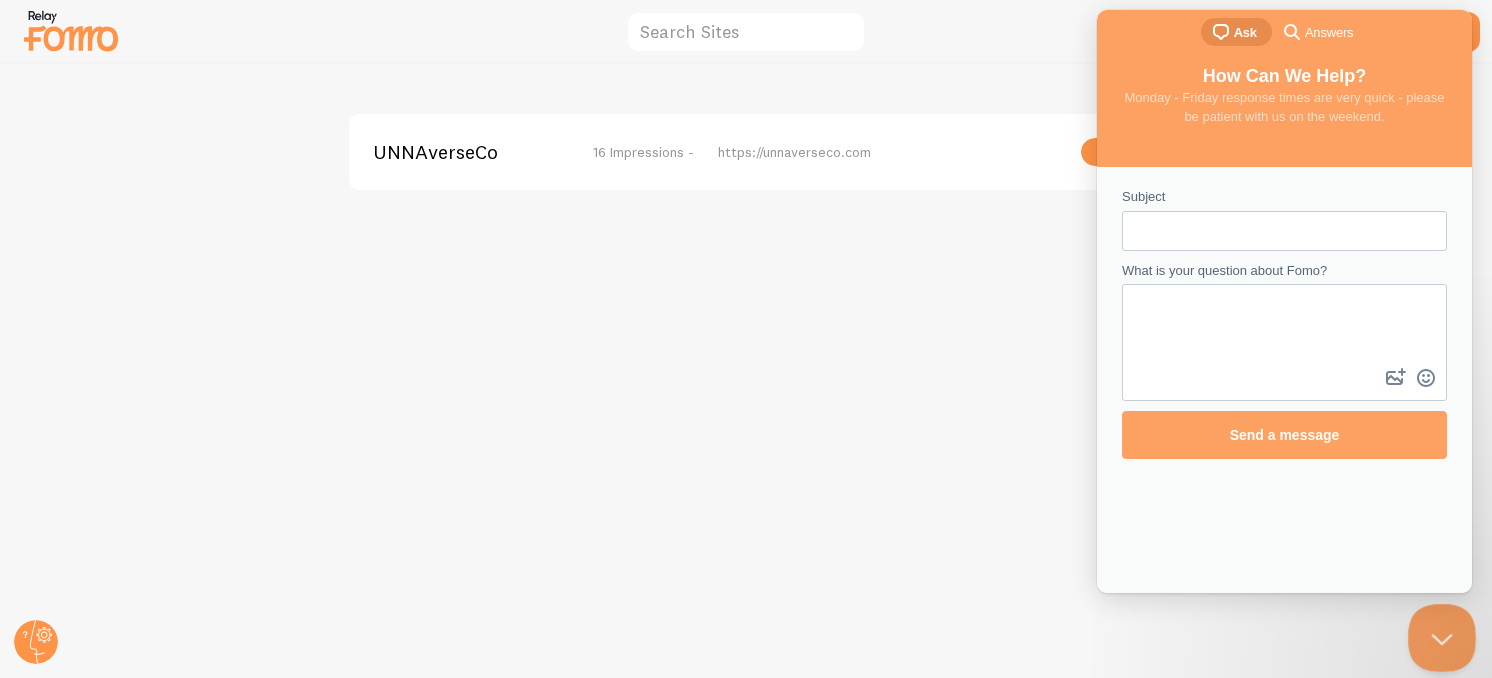 click at bounding box center (1438, 634) 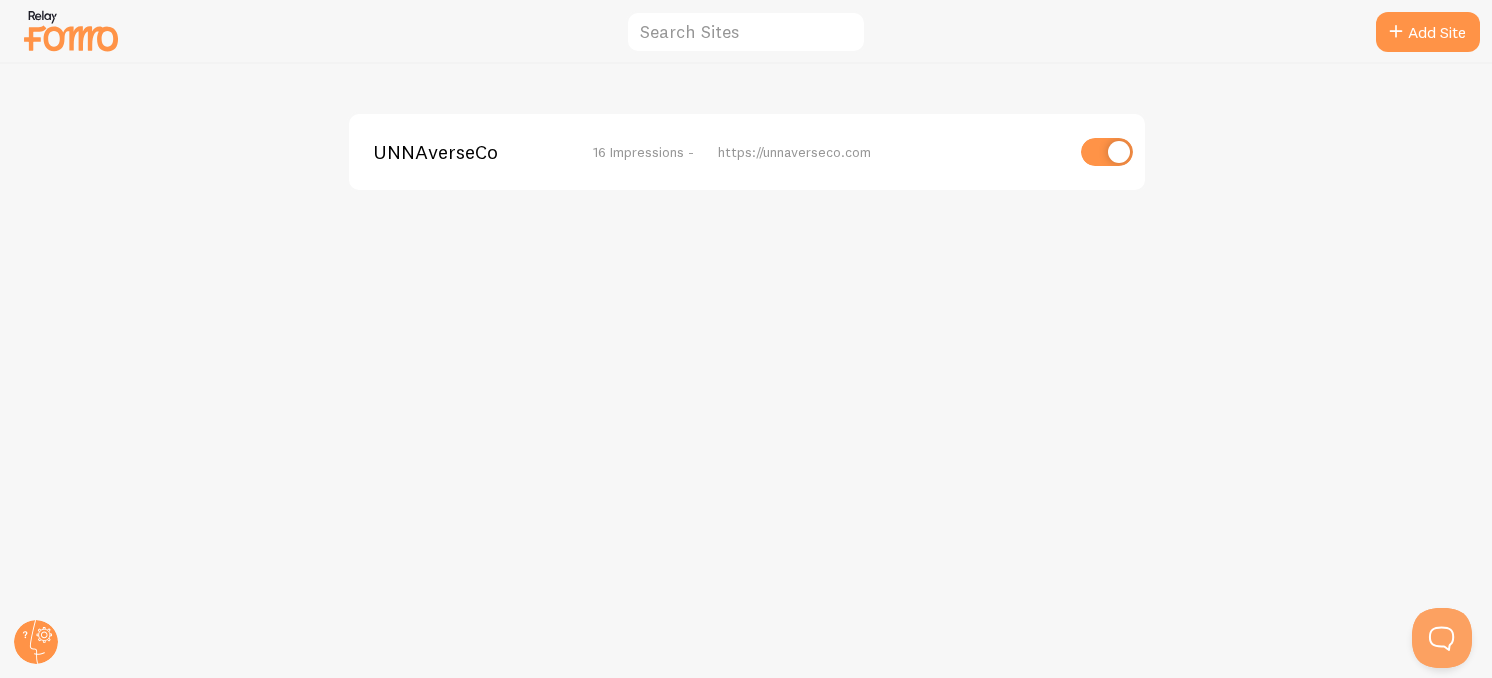 click at bounding box center (1107, 152) 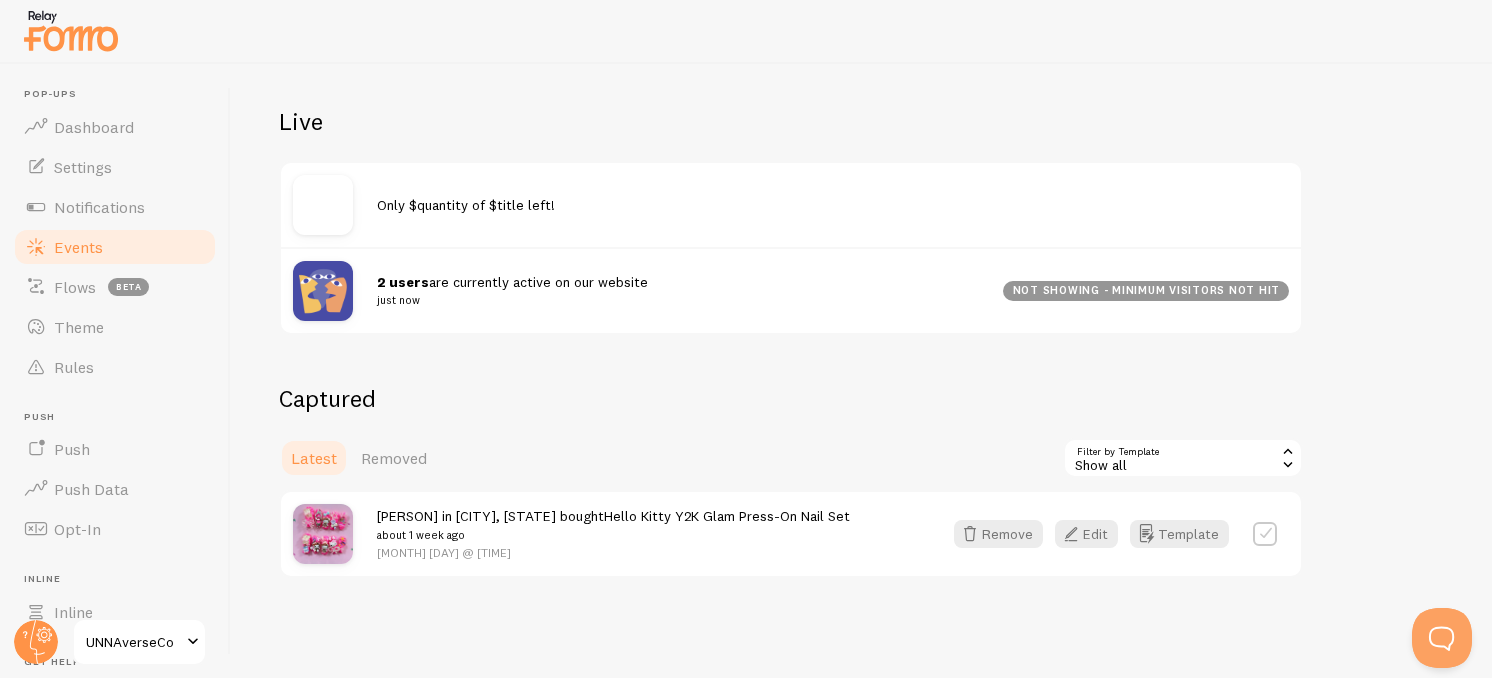 scroll, scrollTop: 204, scrollLeft: 0, axis: vertical 